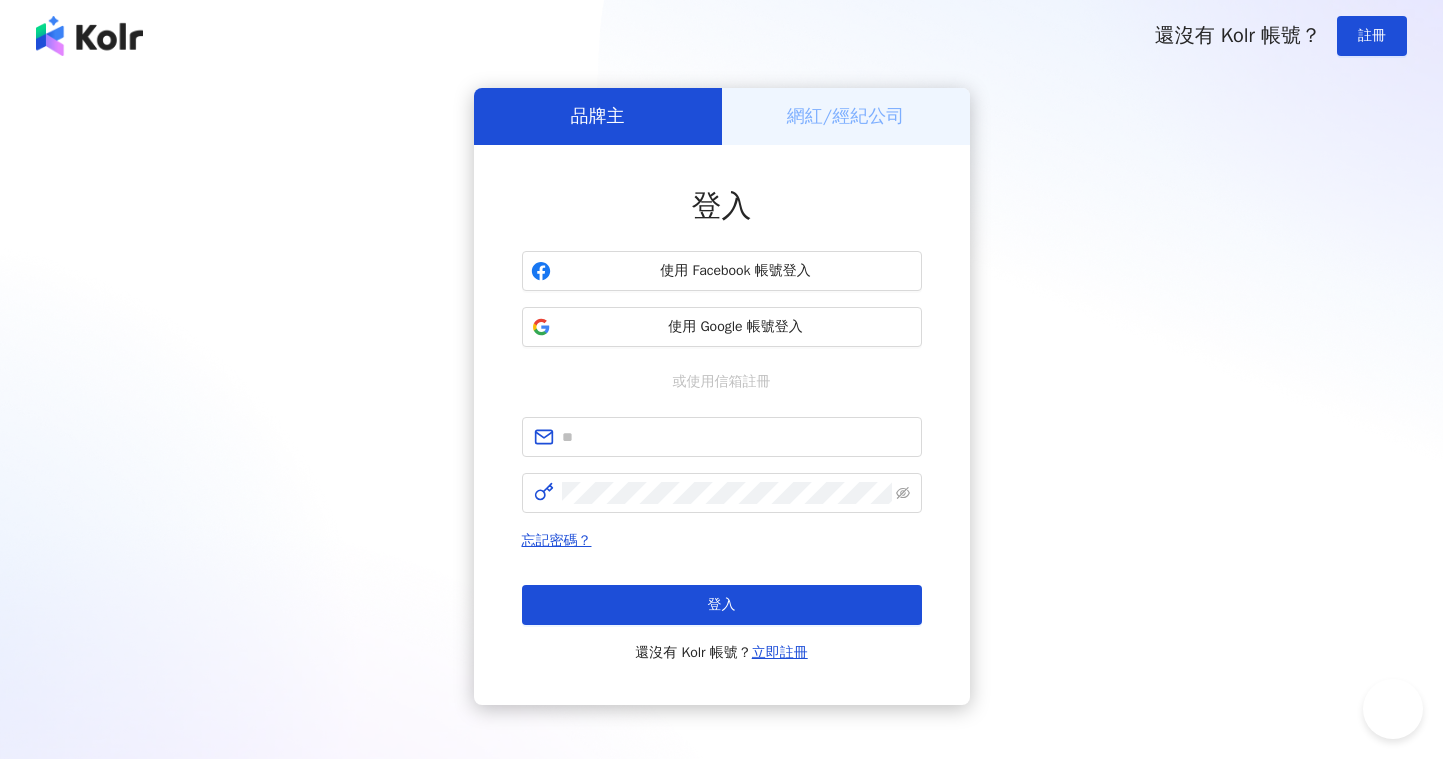 scroll, scrollTop: 0, scrollLeft: 0, axis: both 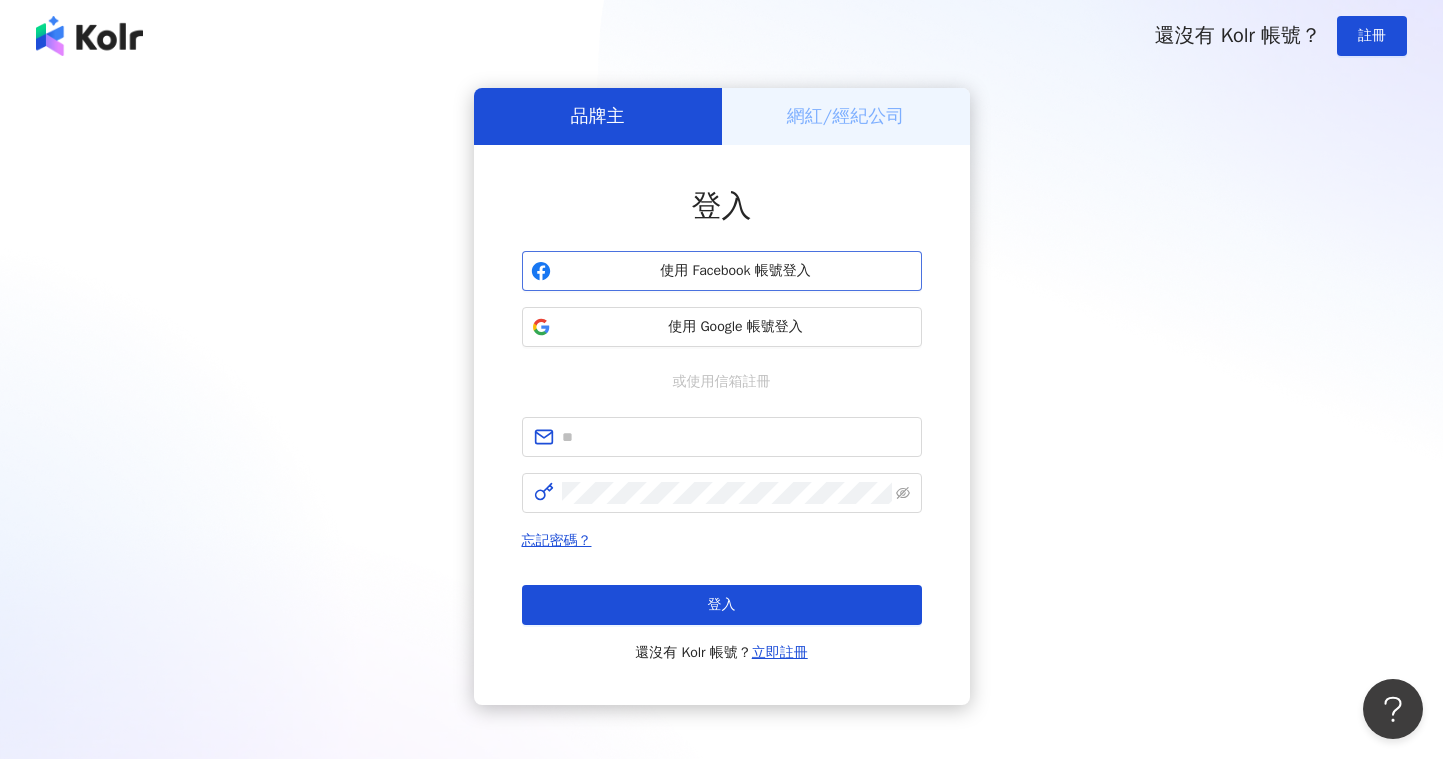 click on "使用 Facebook 帳號登入" at bounding box center [736, 271] 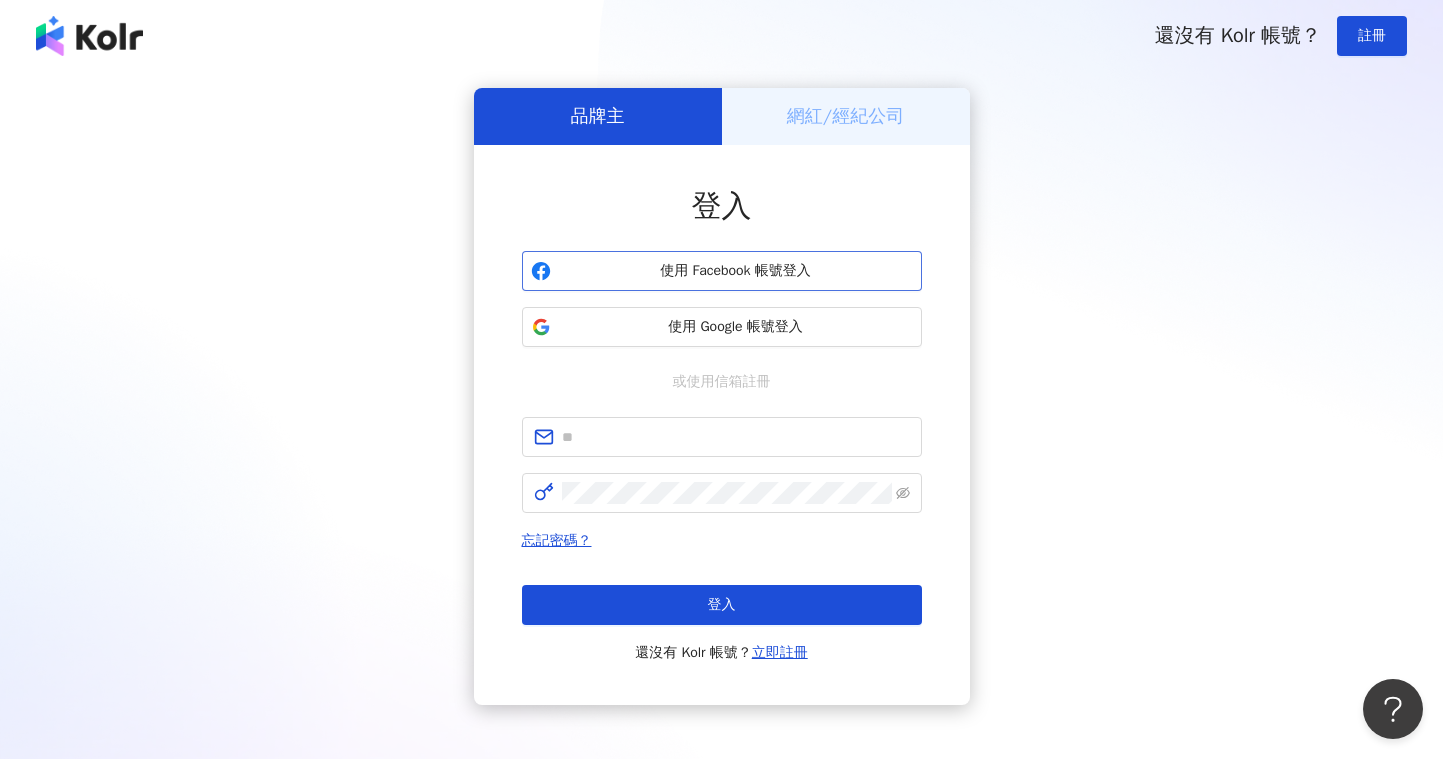 click on "使用 Facebook 帳號登入" at bounding box center [722, 271] 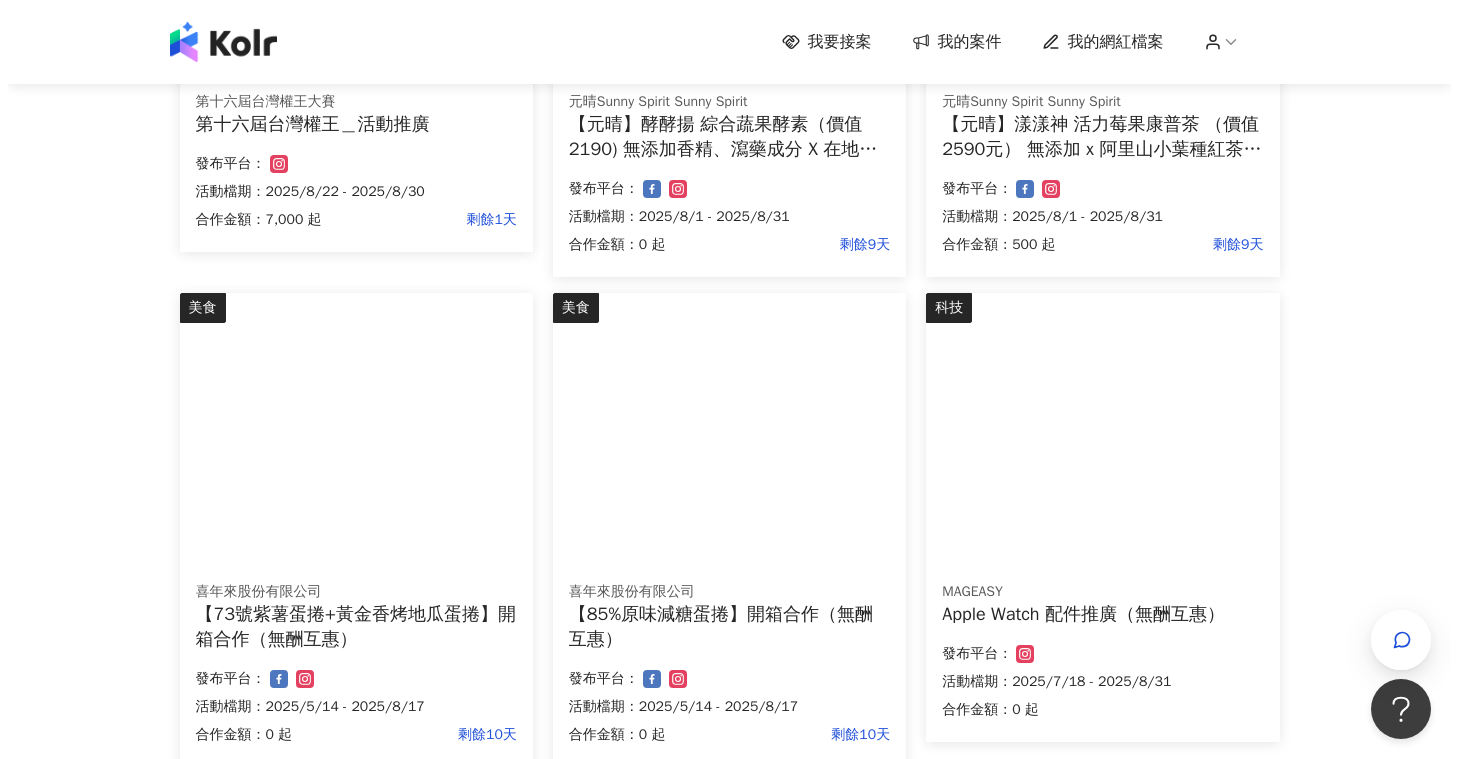 scroll, scrollTop: 500, scrollLeft: 0, axis: vertical 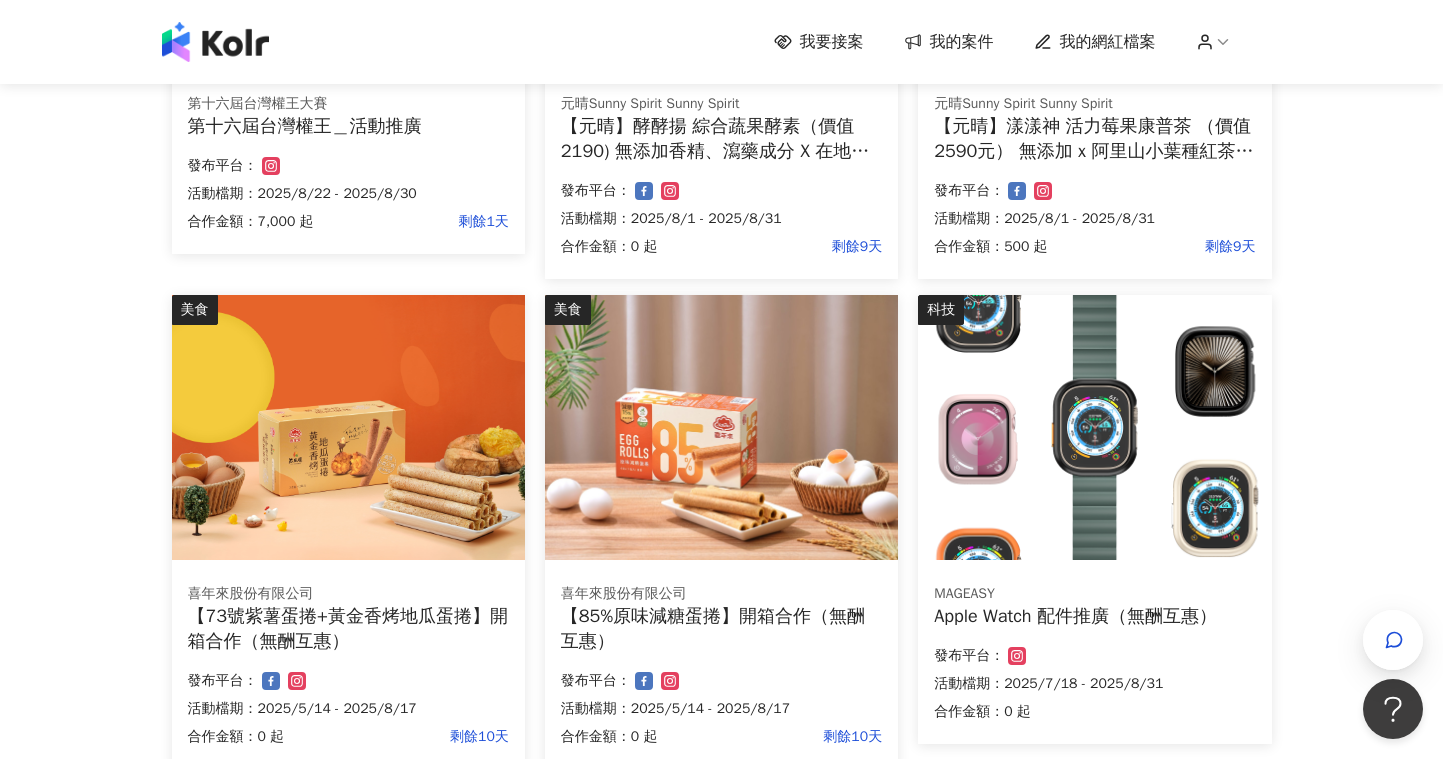 click at bounding box center (1094, 427) 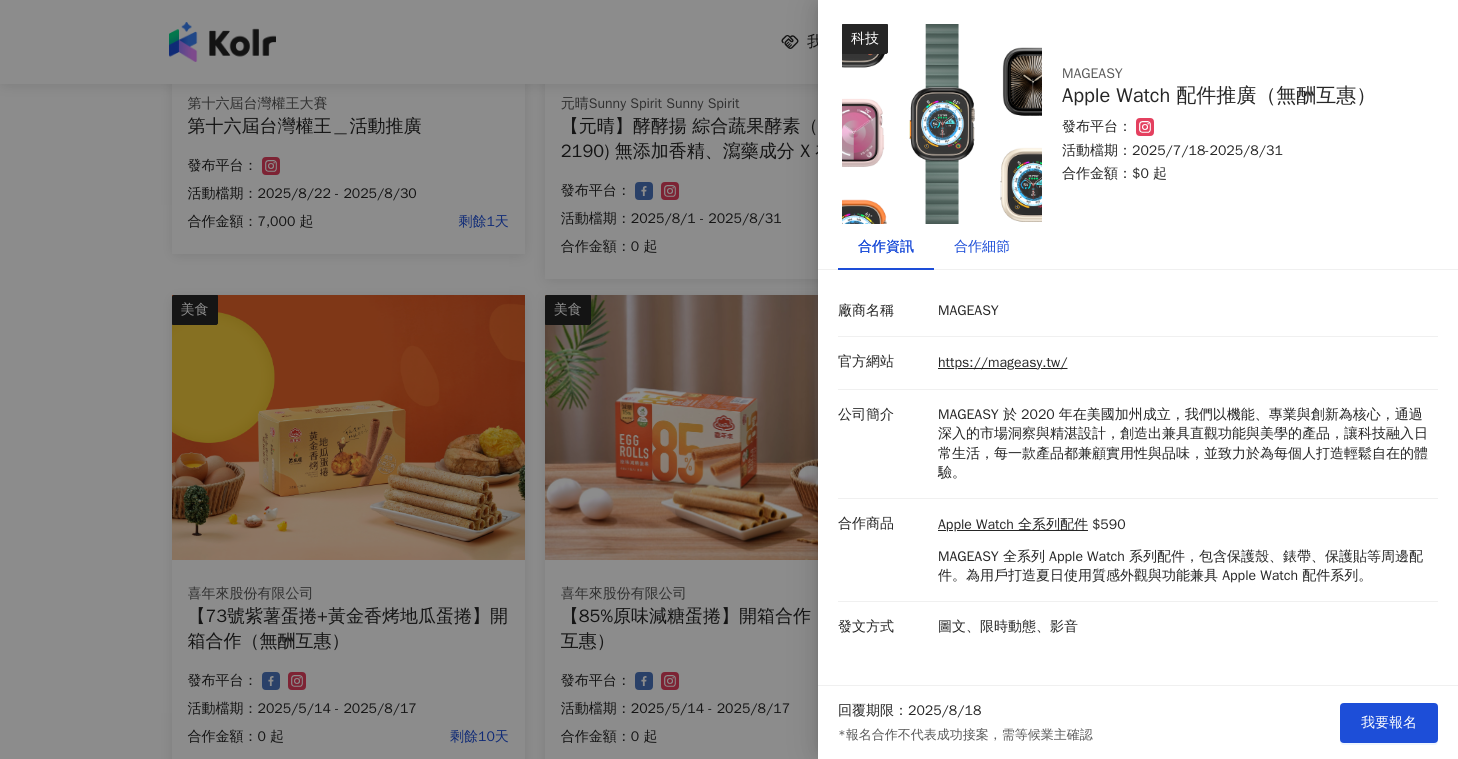 click on "合作細節" at bounding box center (982, 247) 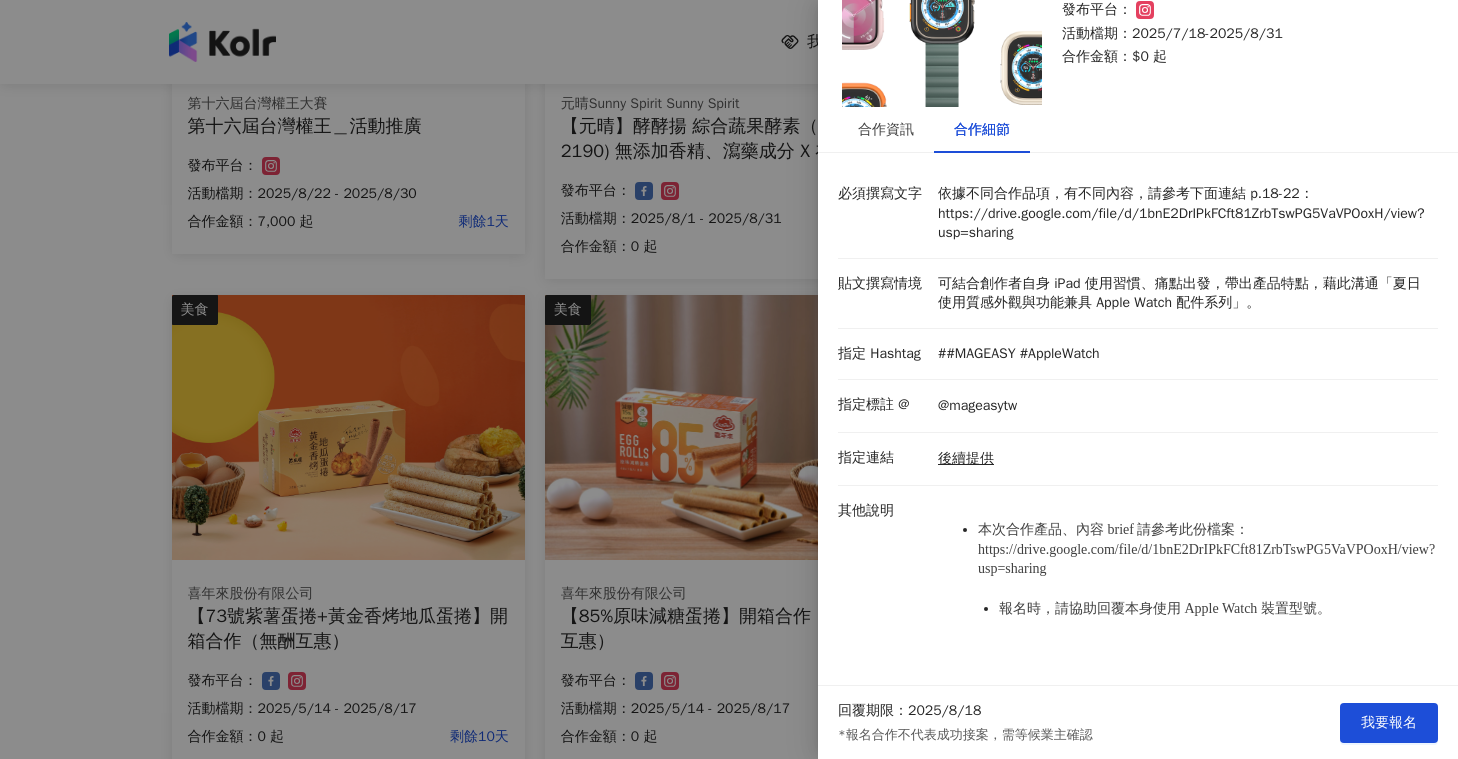 scroll, scrollTop: 132, scrollLeft: 0, axis: vertical 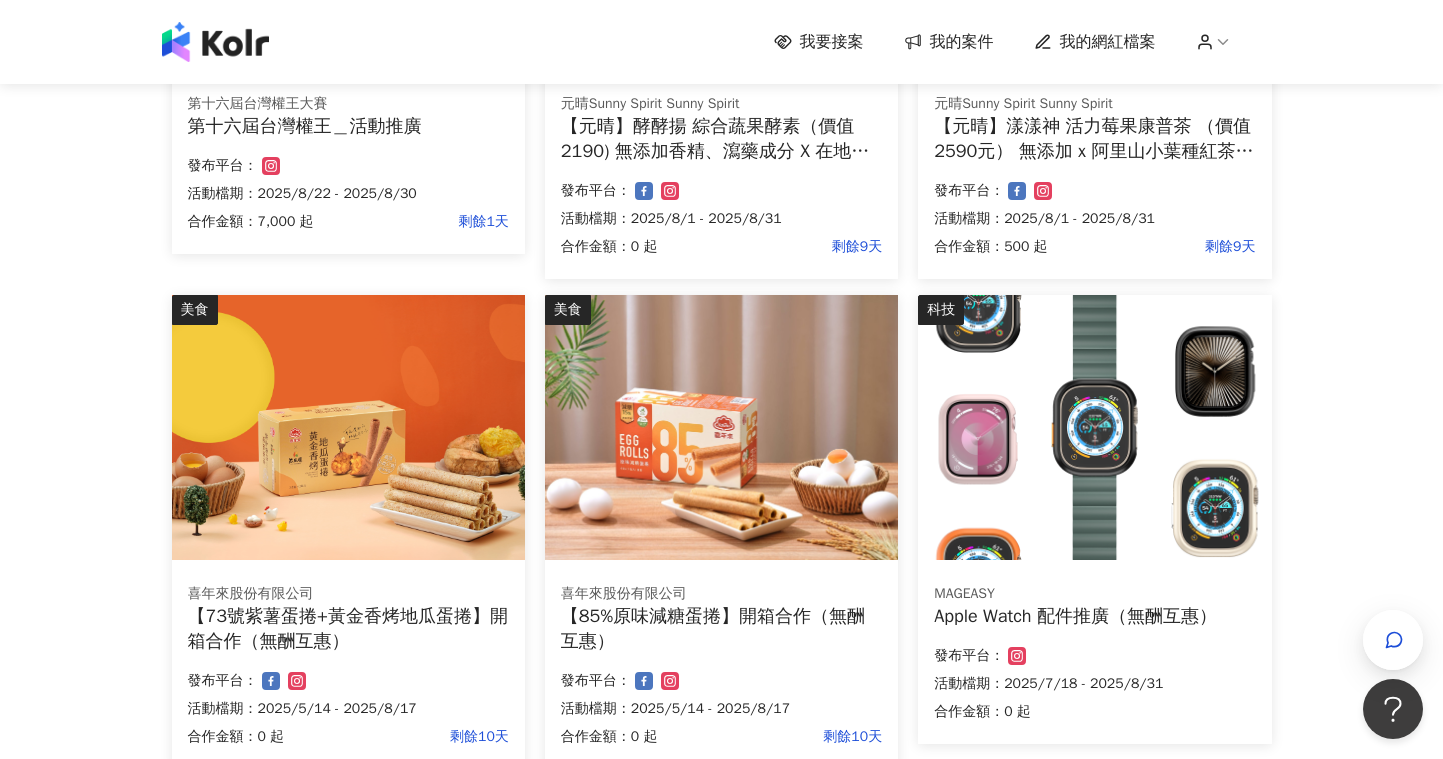 click on "元晴Sunny Spirit Sunny Spirit  【元晴】漾漾神 活力莓果康普茶 （價值2590元） 無添加 x 阿里山小葉種紅茶 x 多國專利原料 x 營養博士科研 合作金額： 500 起 剩餘9天 發布平台： 活動檔期：2025/8/1 - 2025/8/31" at bounding box center (1094, 178) 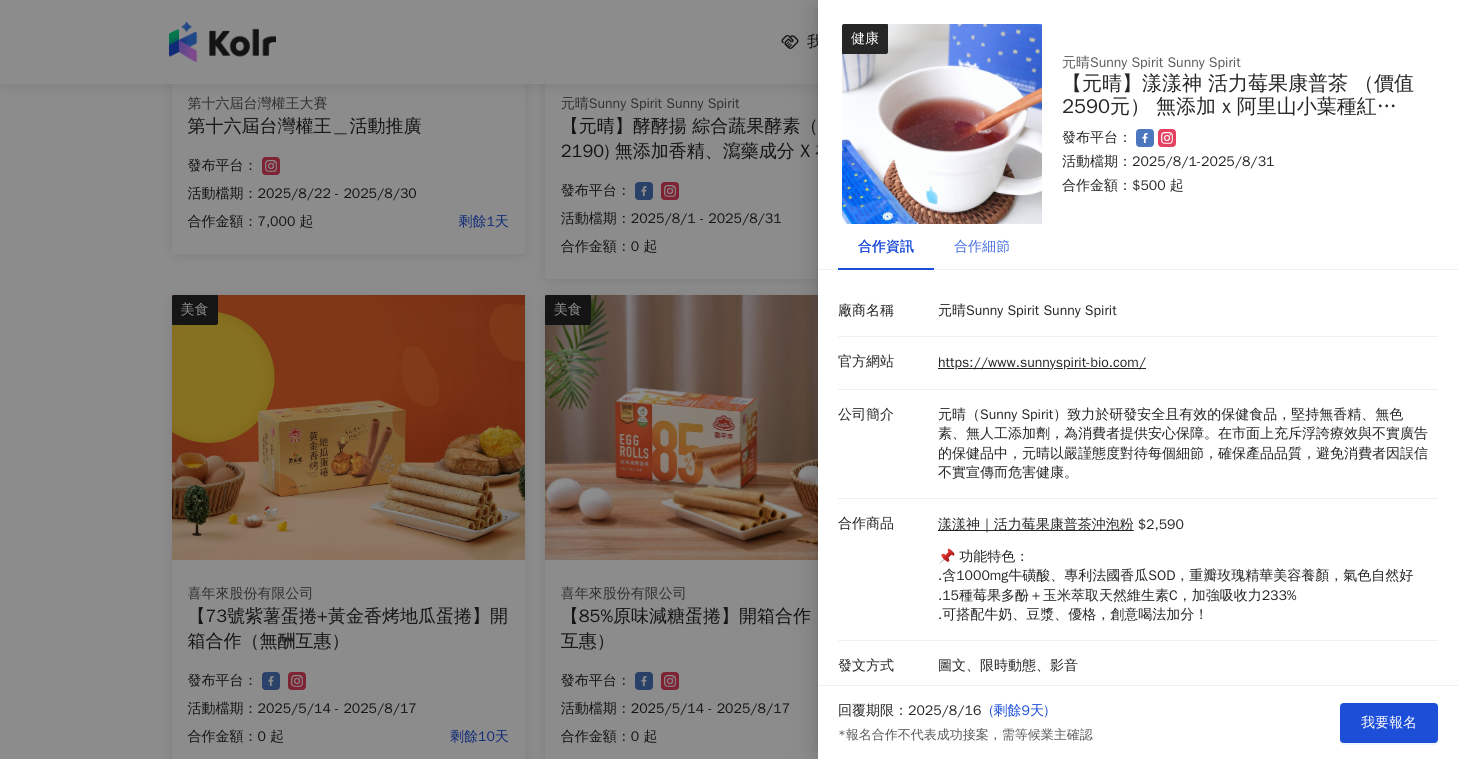 click on "合作細節" at bounding box center (982, 247) 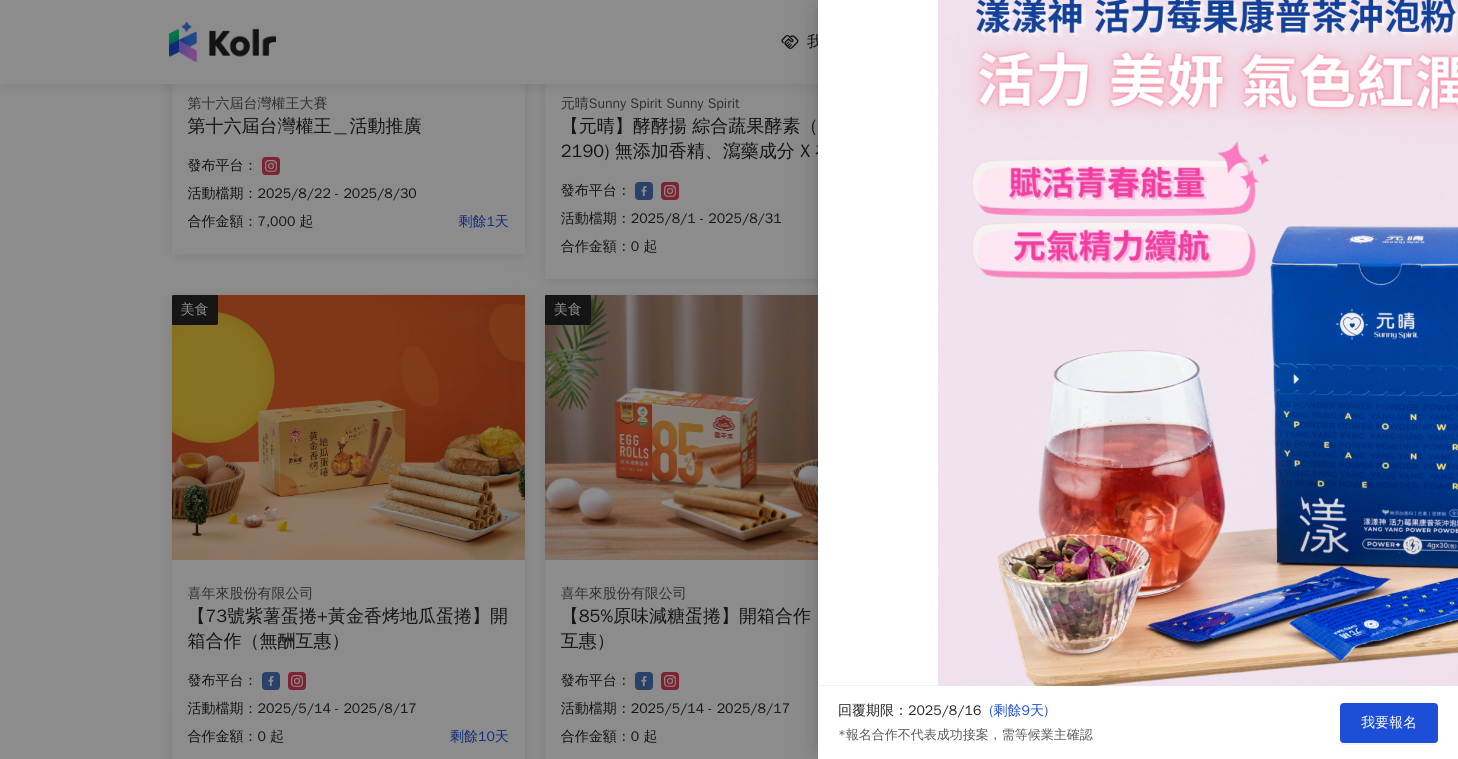 scroll, scrollTop: 4200, scrollLeft: 0, axis: vertical 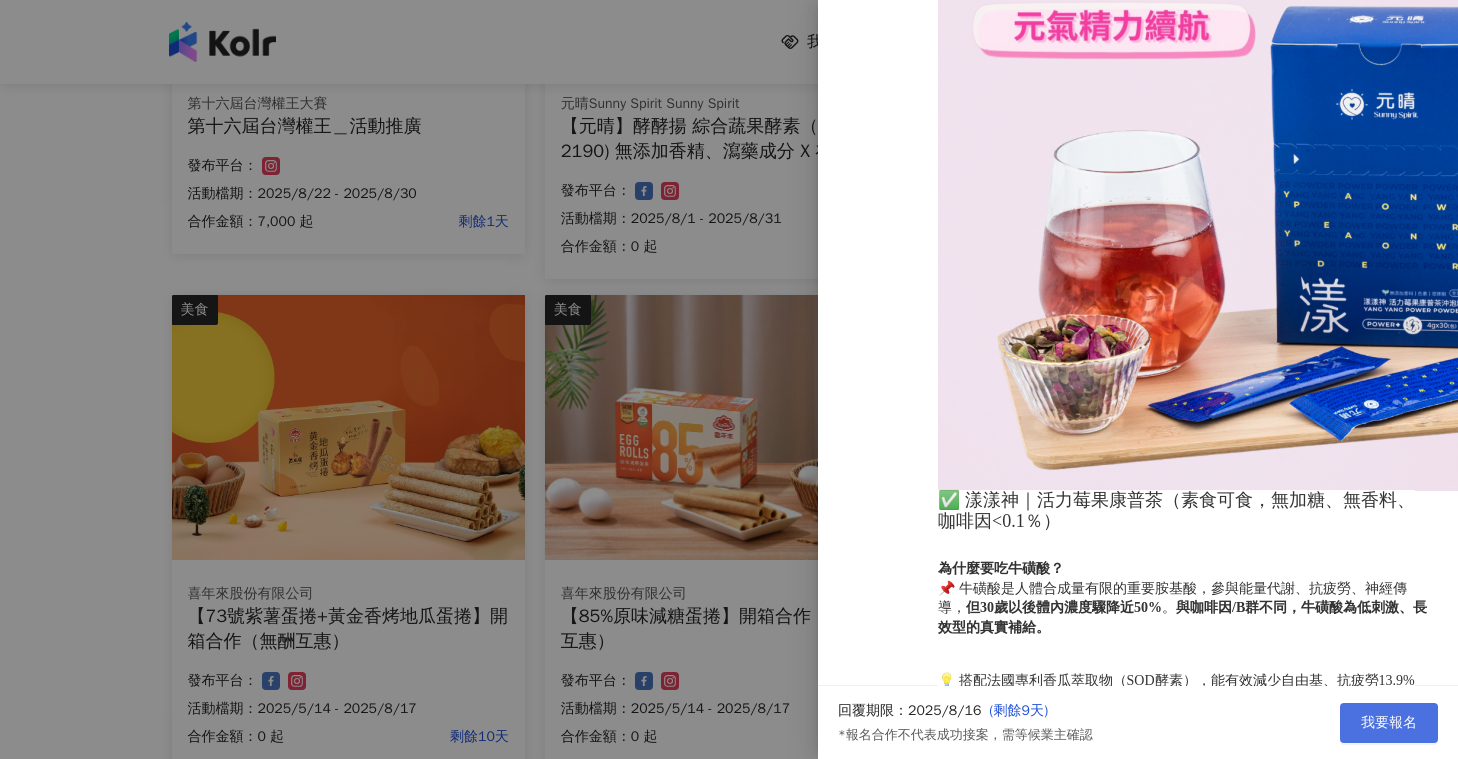 click on "我要報名" at bounding box center (1389, 723) 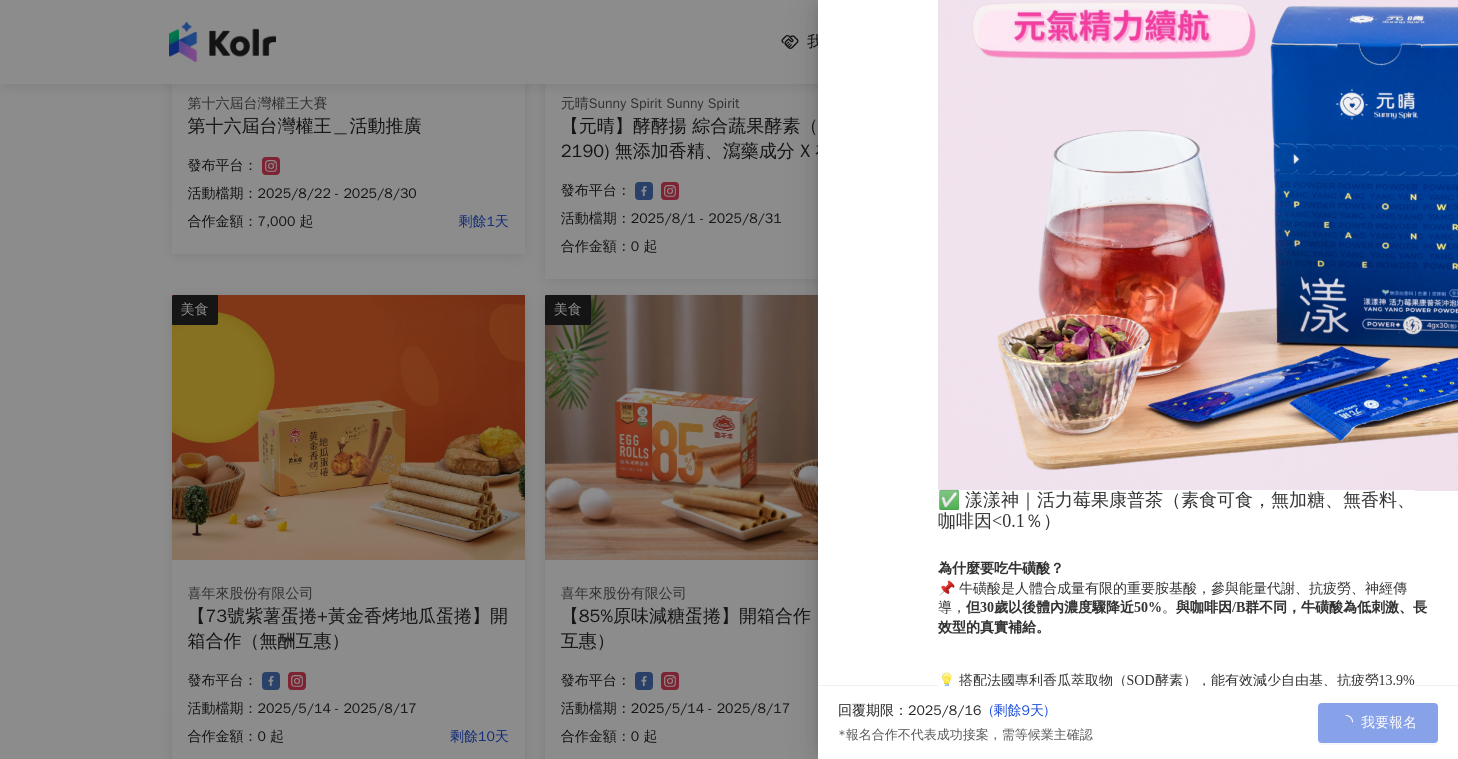 click on "我要報名" at bounding box center [1378, 723] 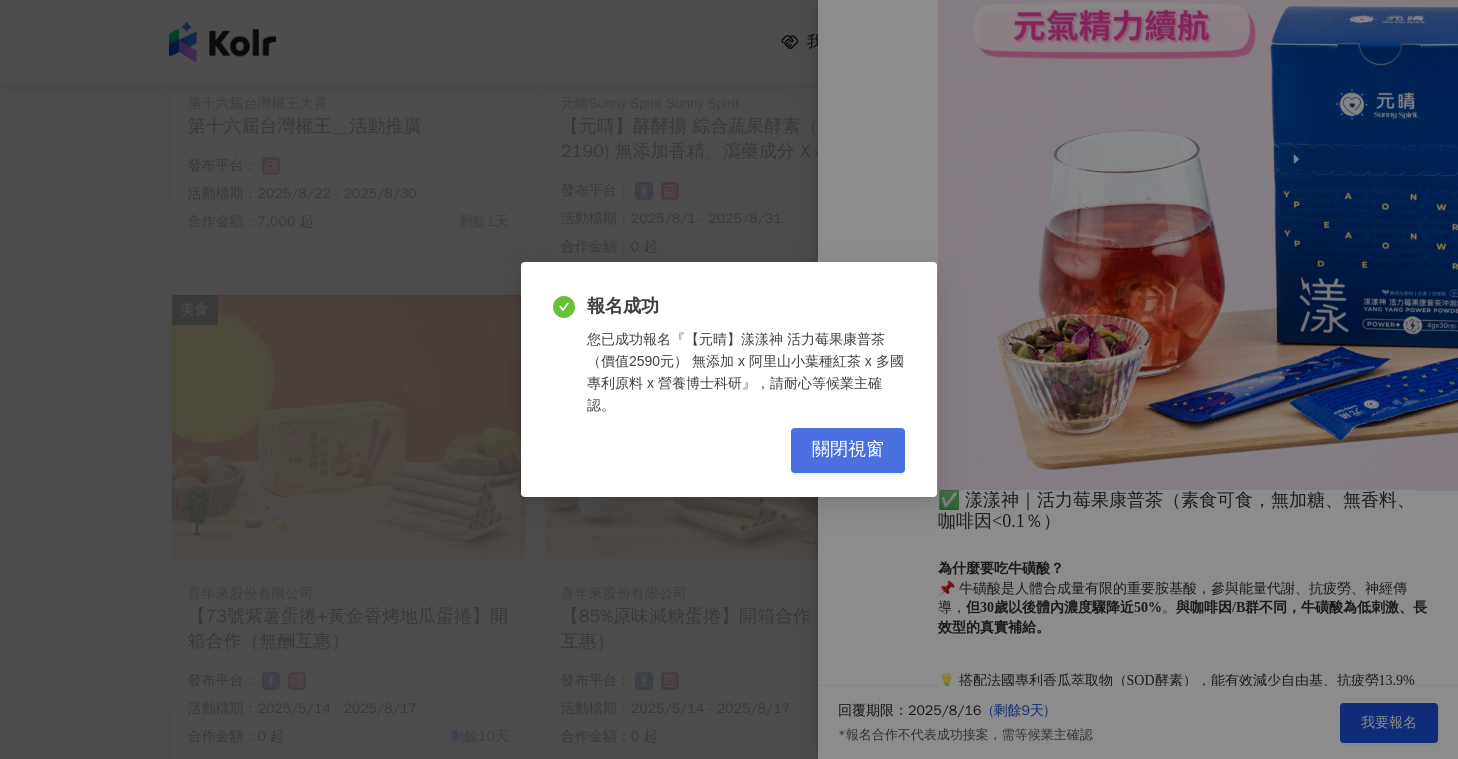 click on "關閉視窗" at bounding box center (848, 450) 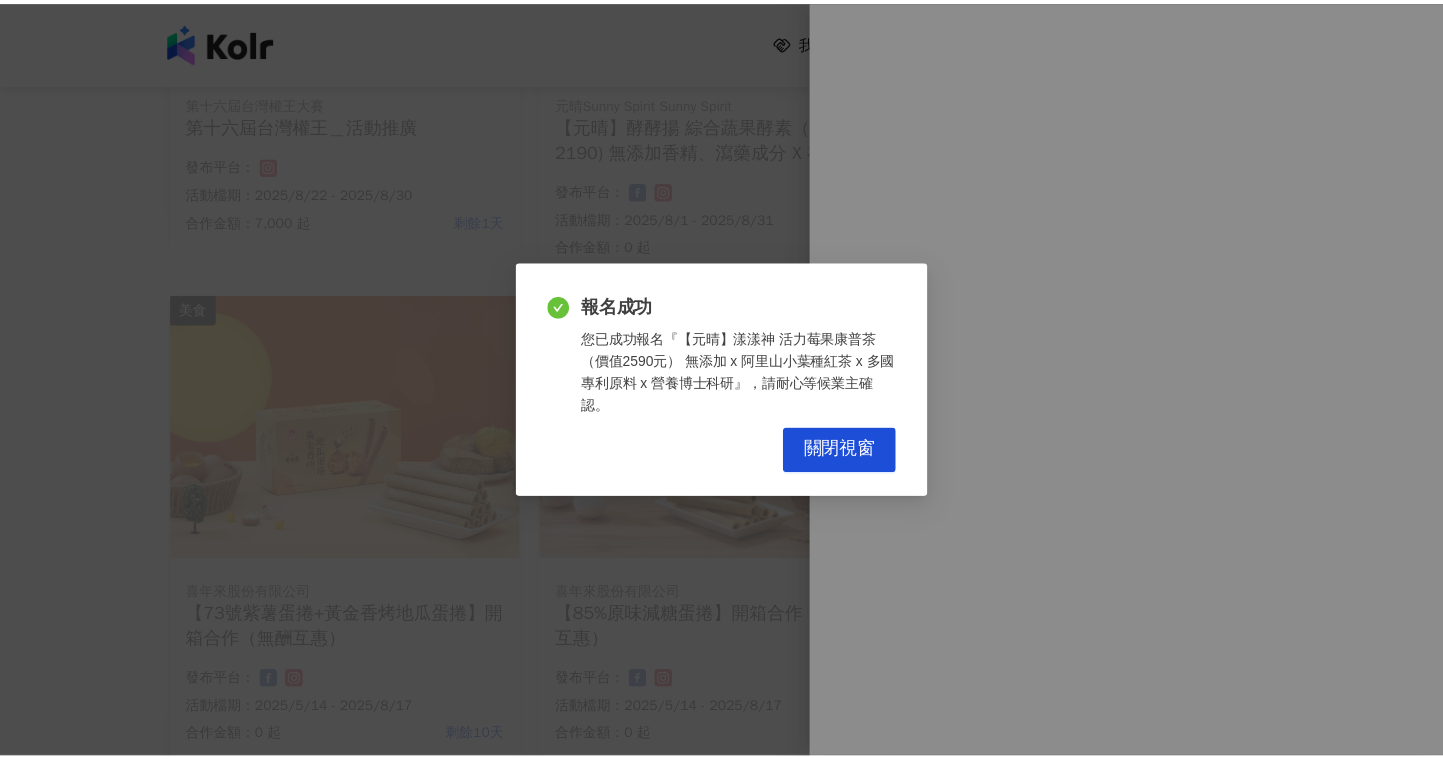 scroll, scrollTop: 0, scrollLeft: 0, axis: both 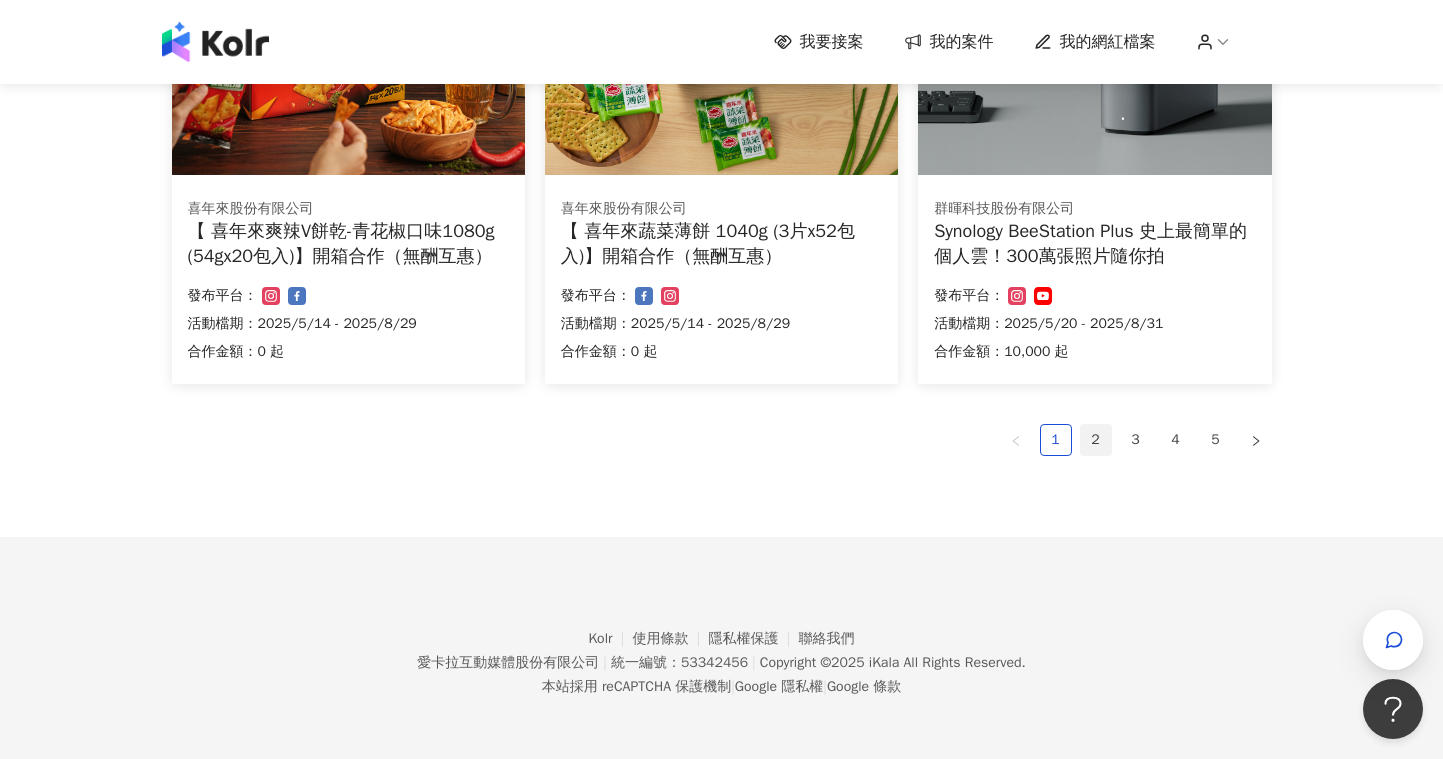 click on "2" at bounding box center (1096, 440) 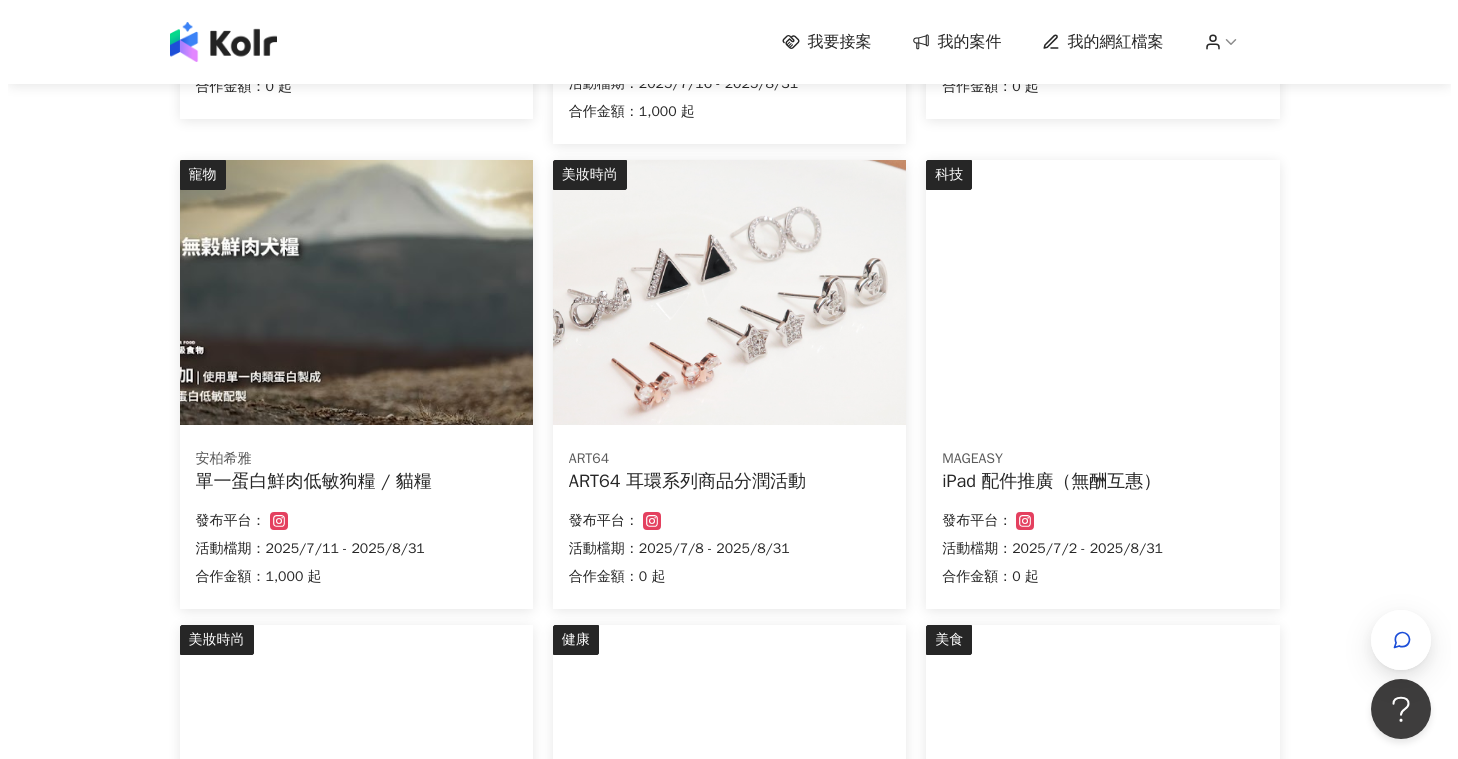 scroll, scrollTop: 650, scrollLeft: 0, axis: vertical 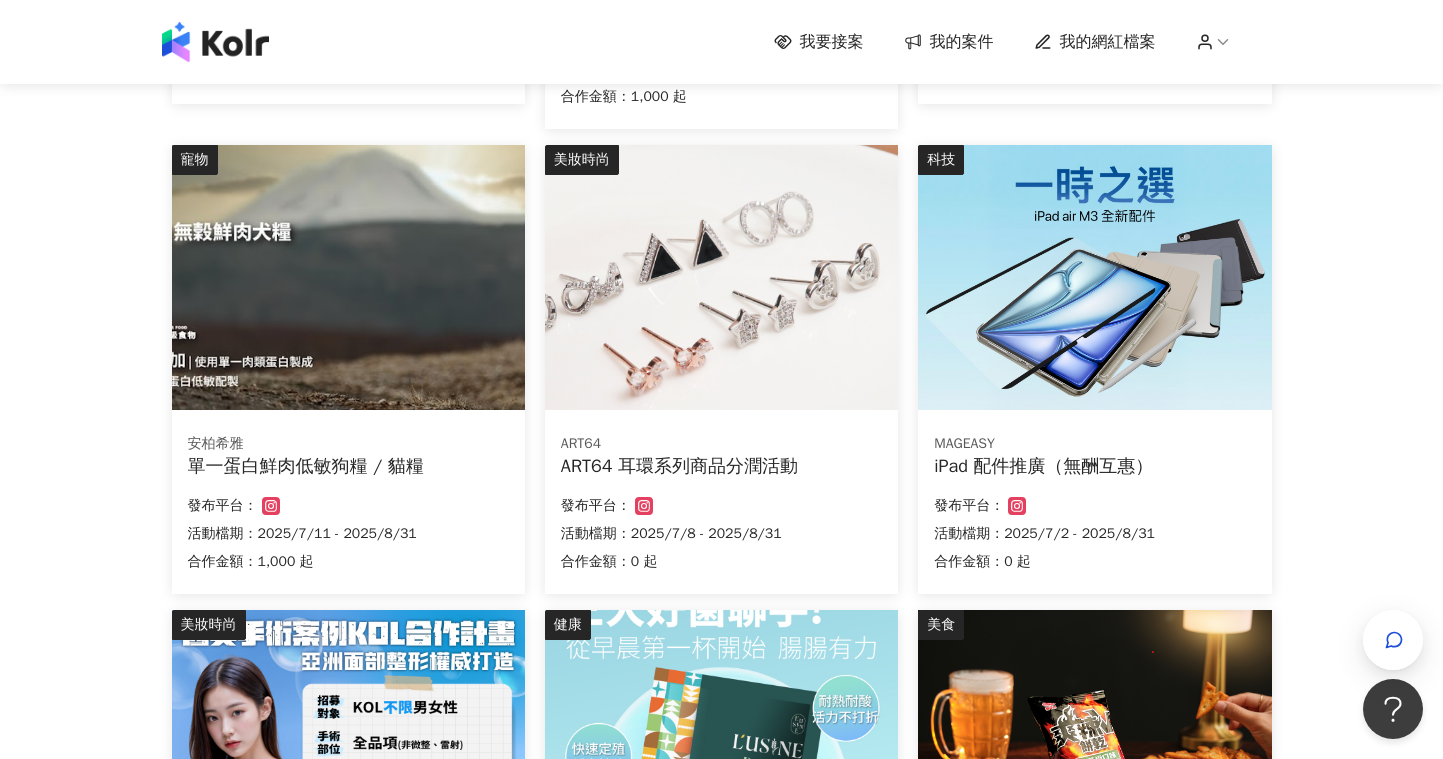 click at bounding box center [348, 277] 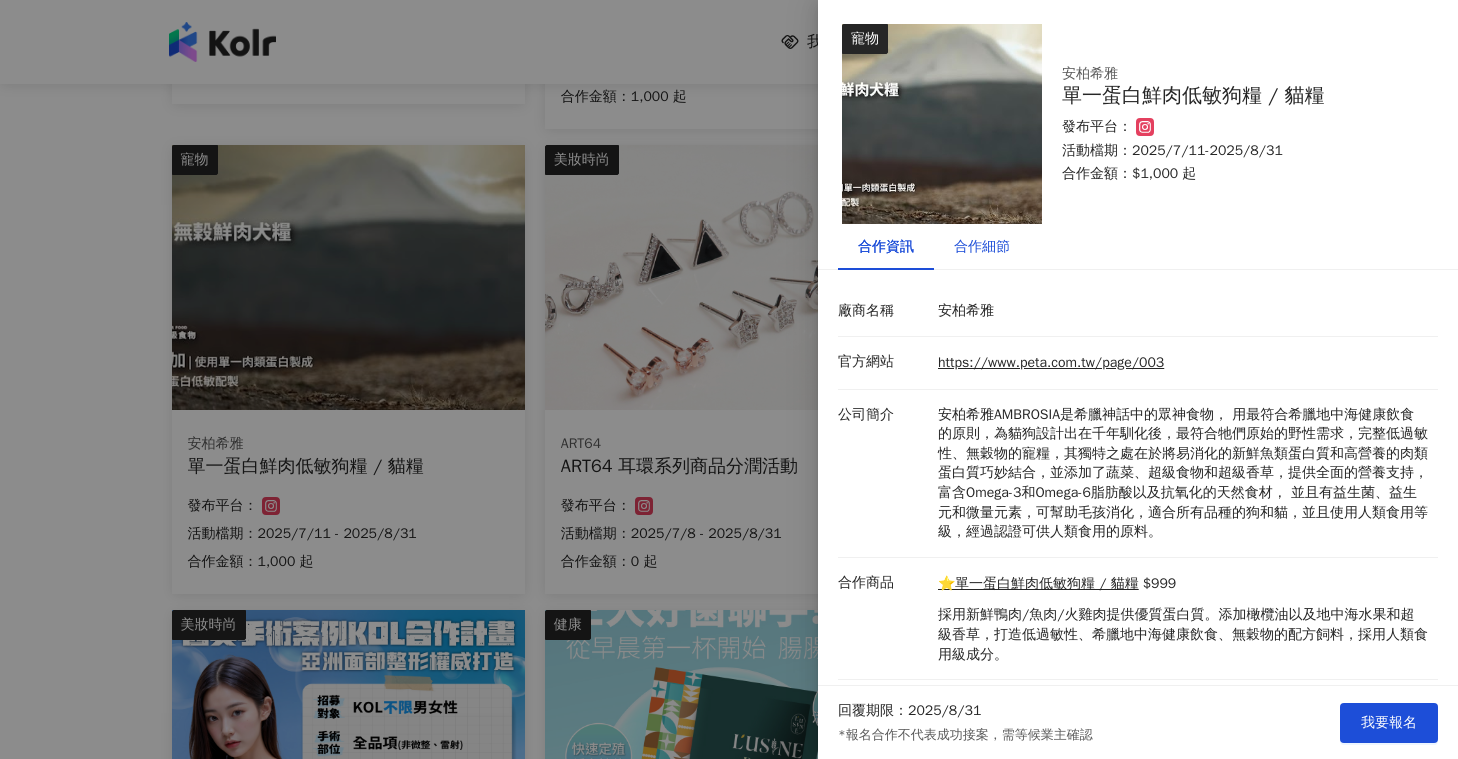 click on "合作細節" at bounding box center [982, 247] 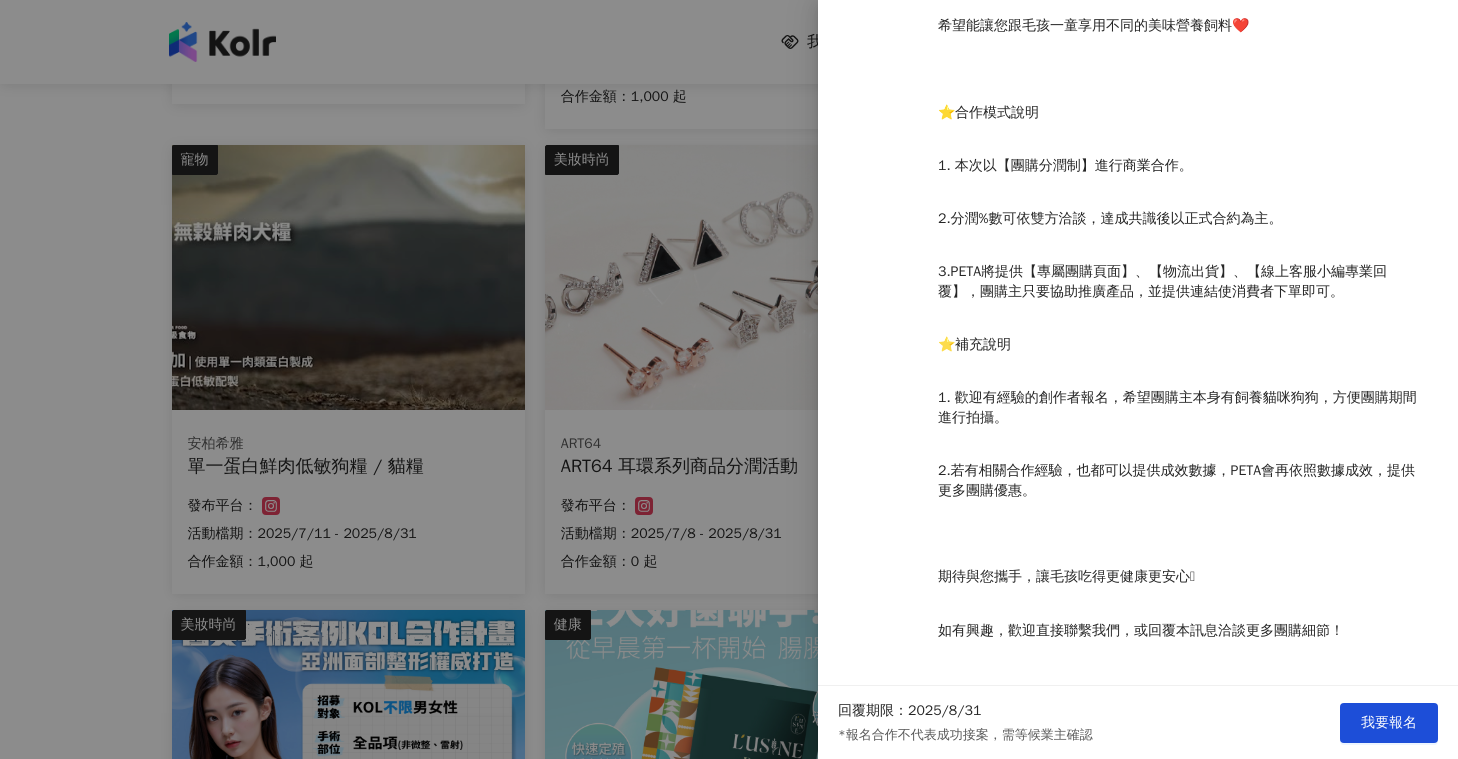 scroll, scrollTop: 658, scrollLeft: 0, axis: vertical 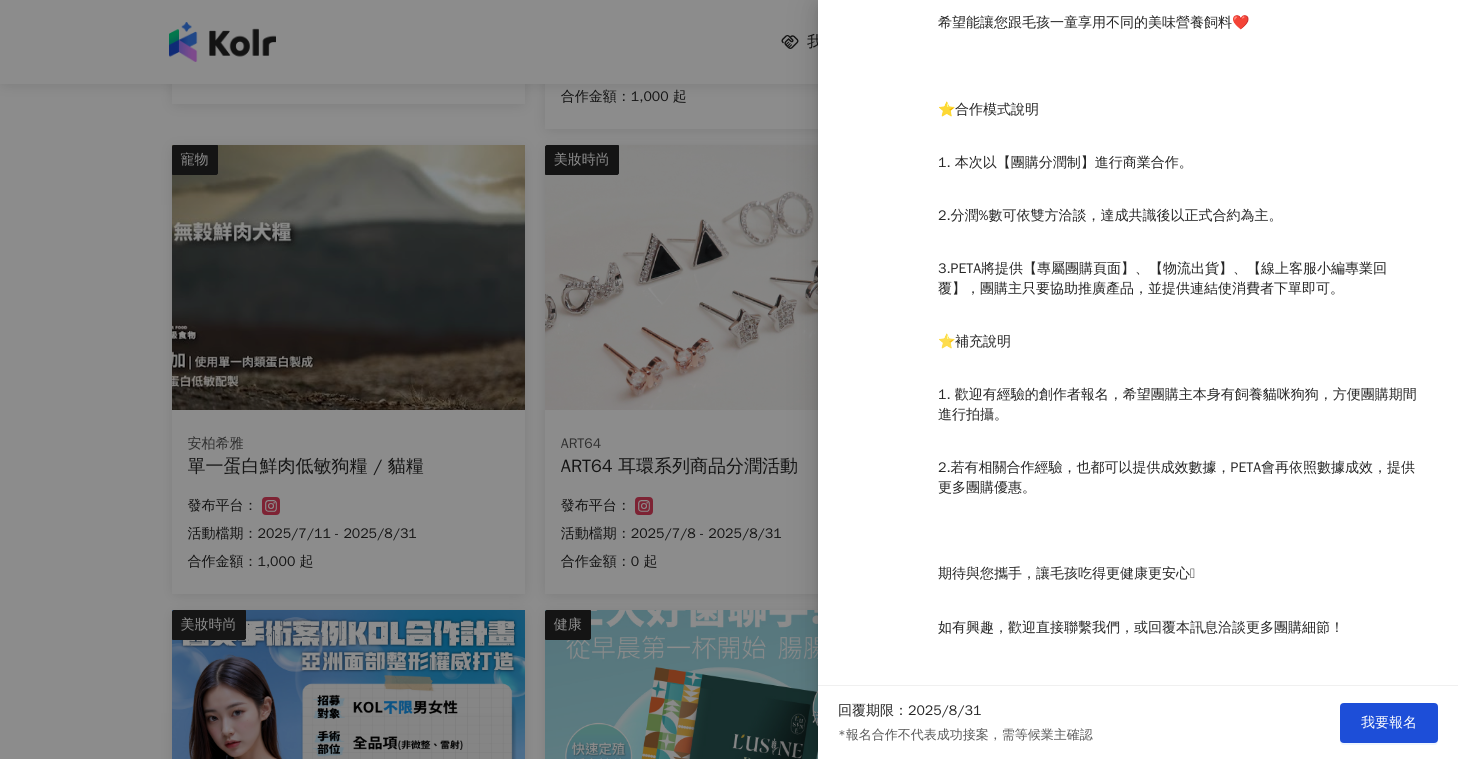 click at bounding box center [729, 379] 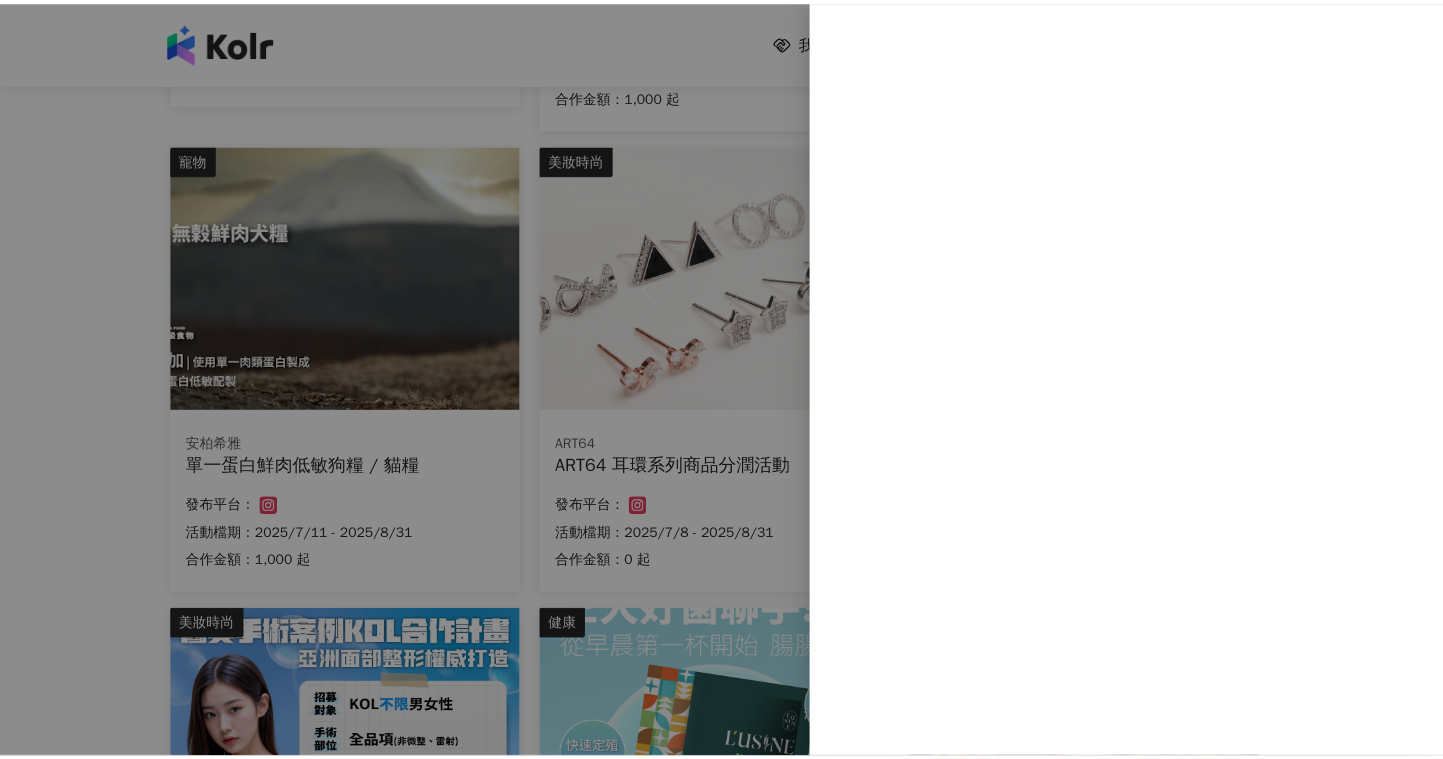 scroll, scrollTop: 0, scrollLeft: 0, axis: both 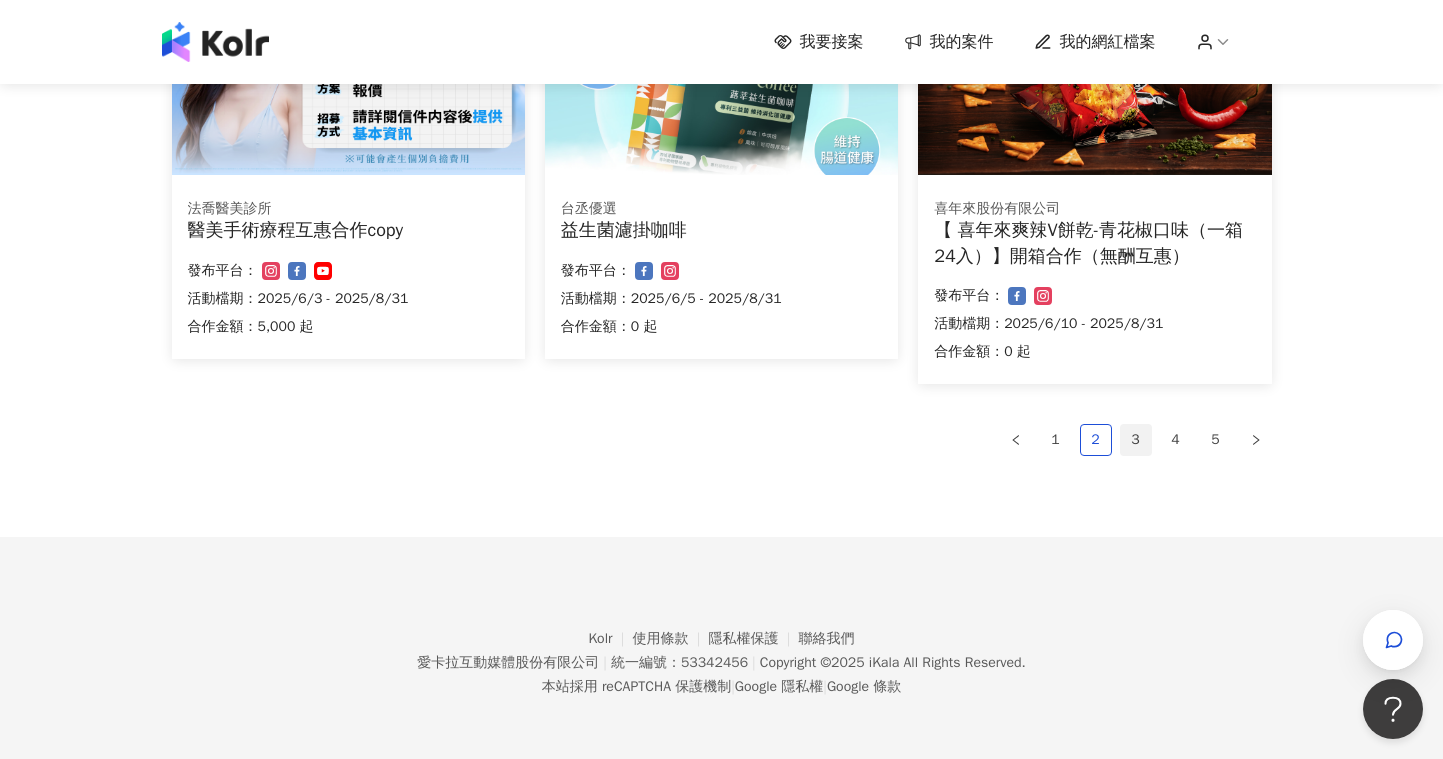 click on "3" at bounding box center (1136, 440) 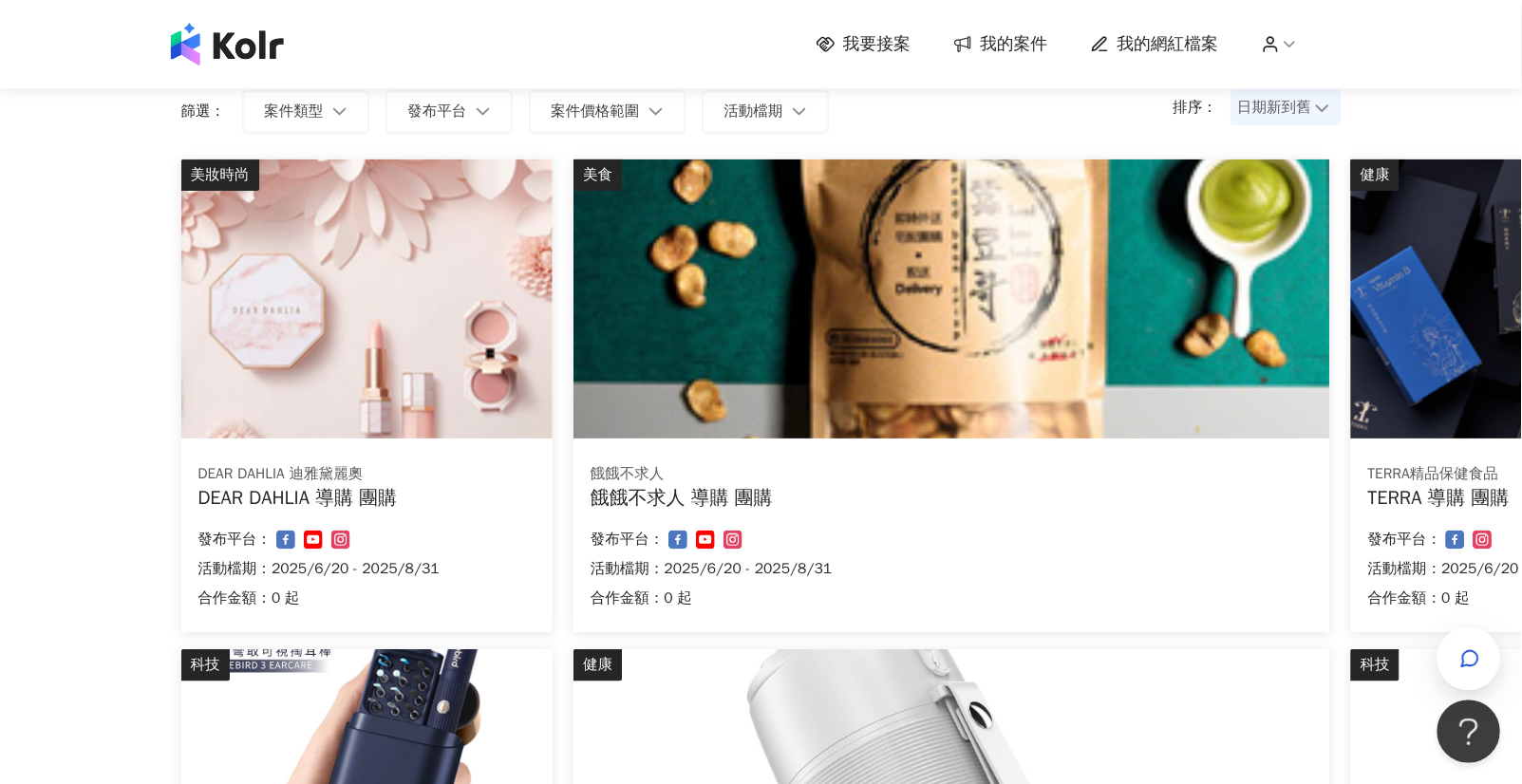 scroll, scrollTop: 0, scrollLeft: 0, axis: both 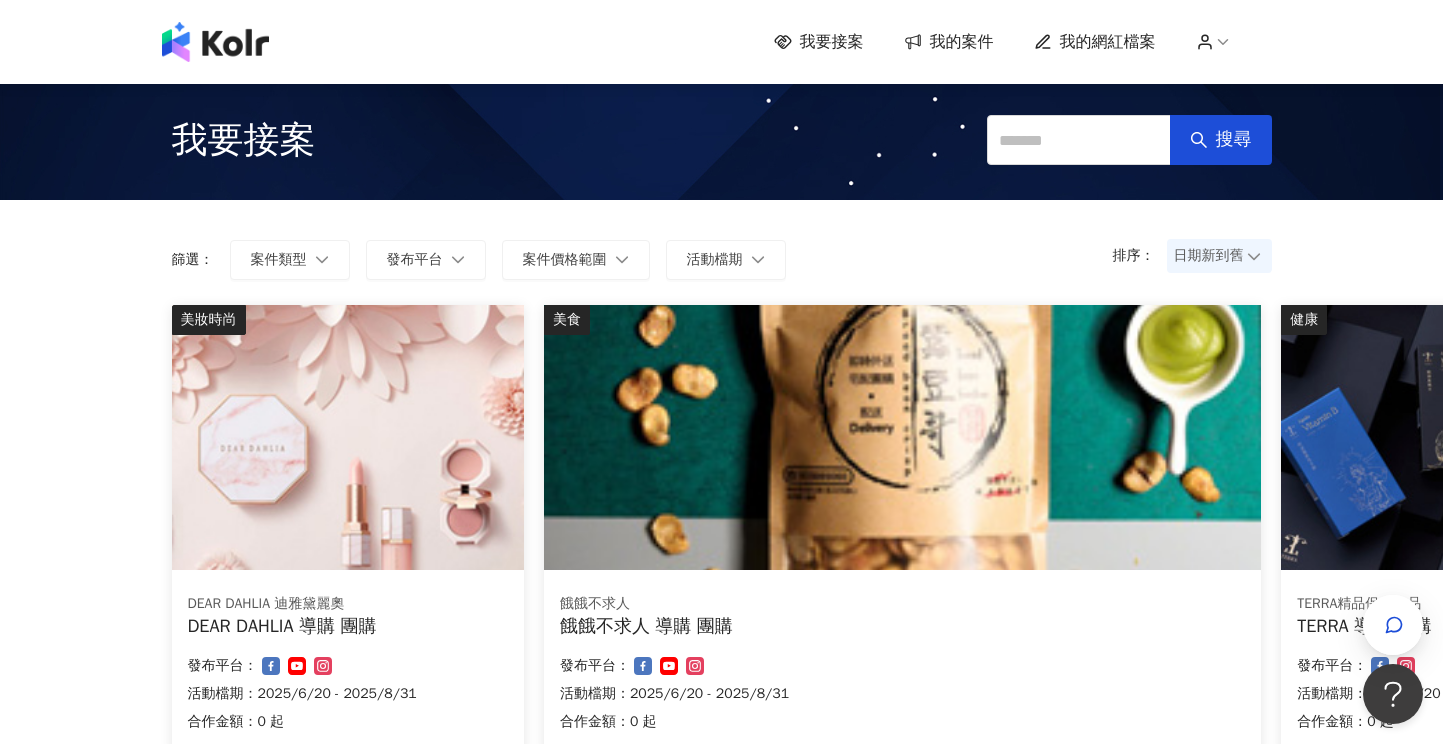 type 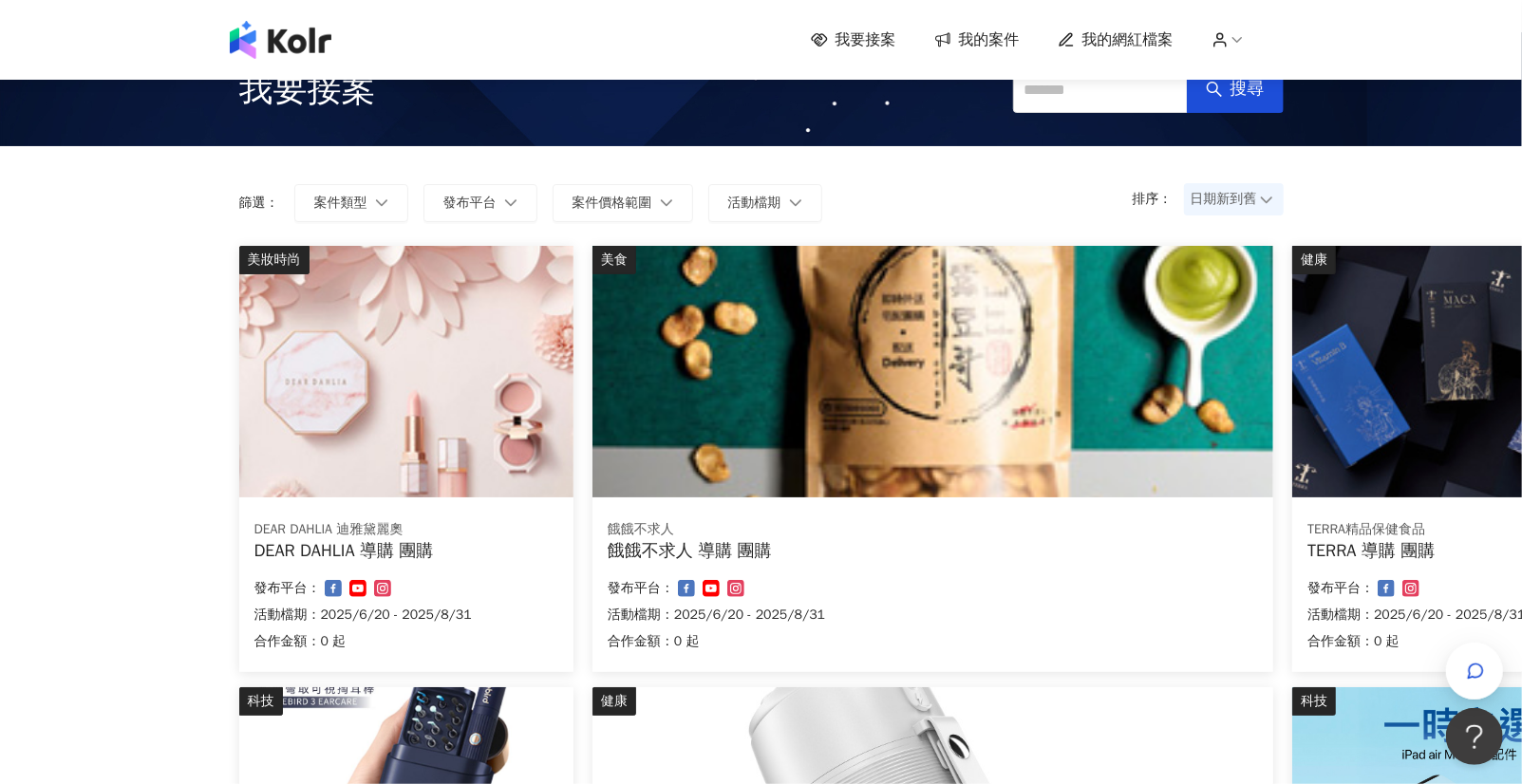 scroll, scrollTop: 63, scrollLeft: 0, axis: vertical 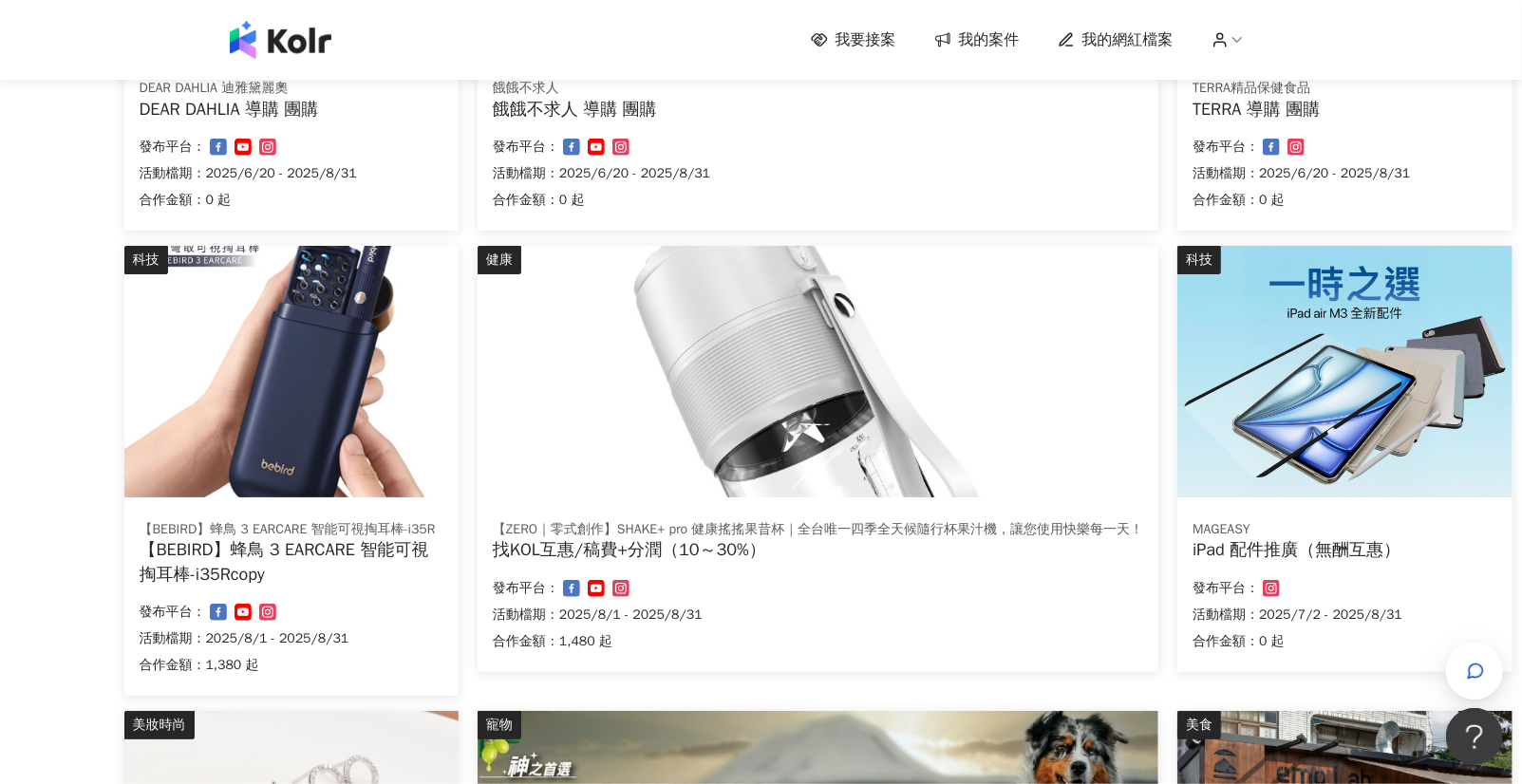 click on "找KOL互惠/稿費+分潤（10～30%）" at bounding box center (817, 550) 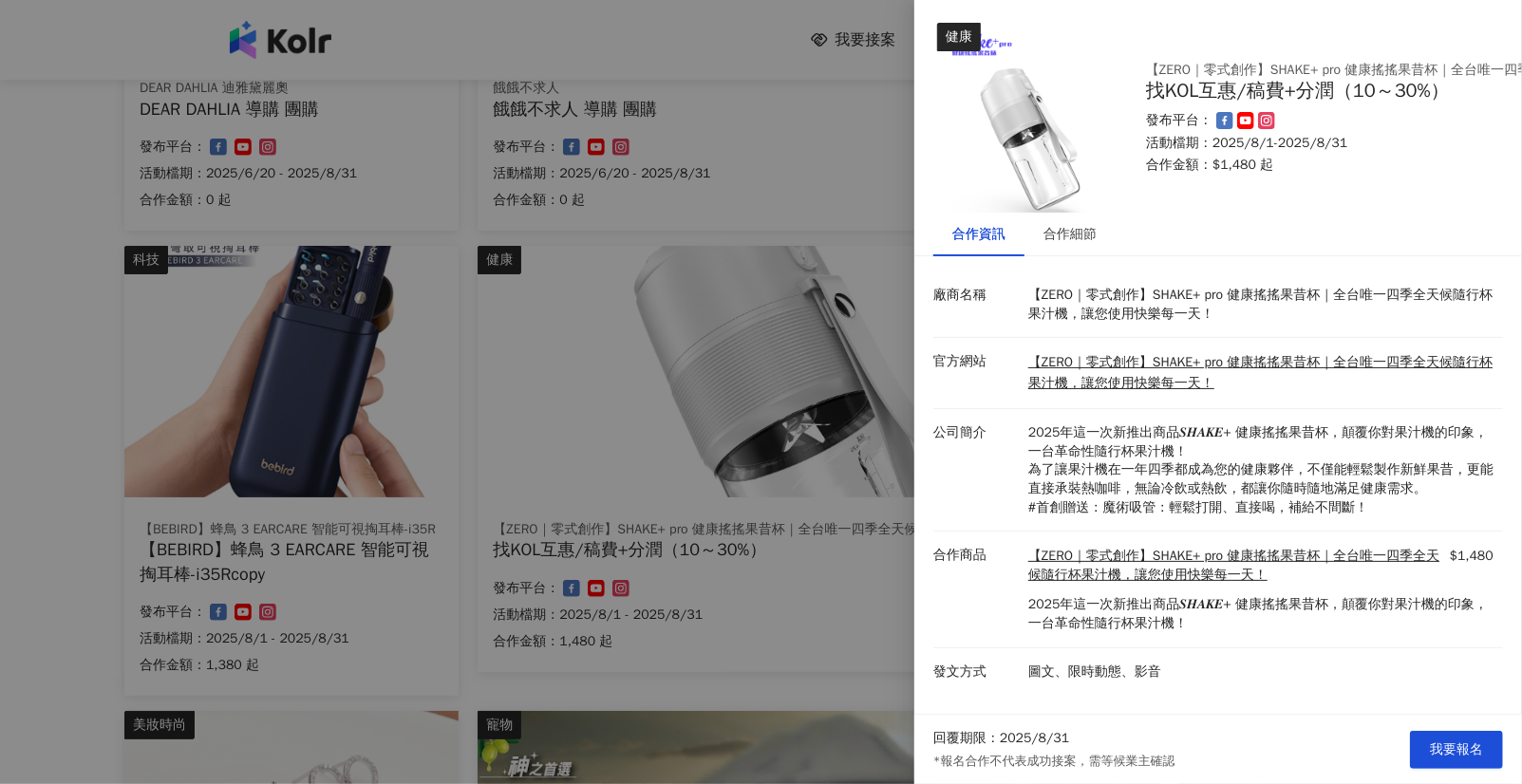 scroll, scrollTop: 485, scrollLeft: 103, axis: both 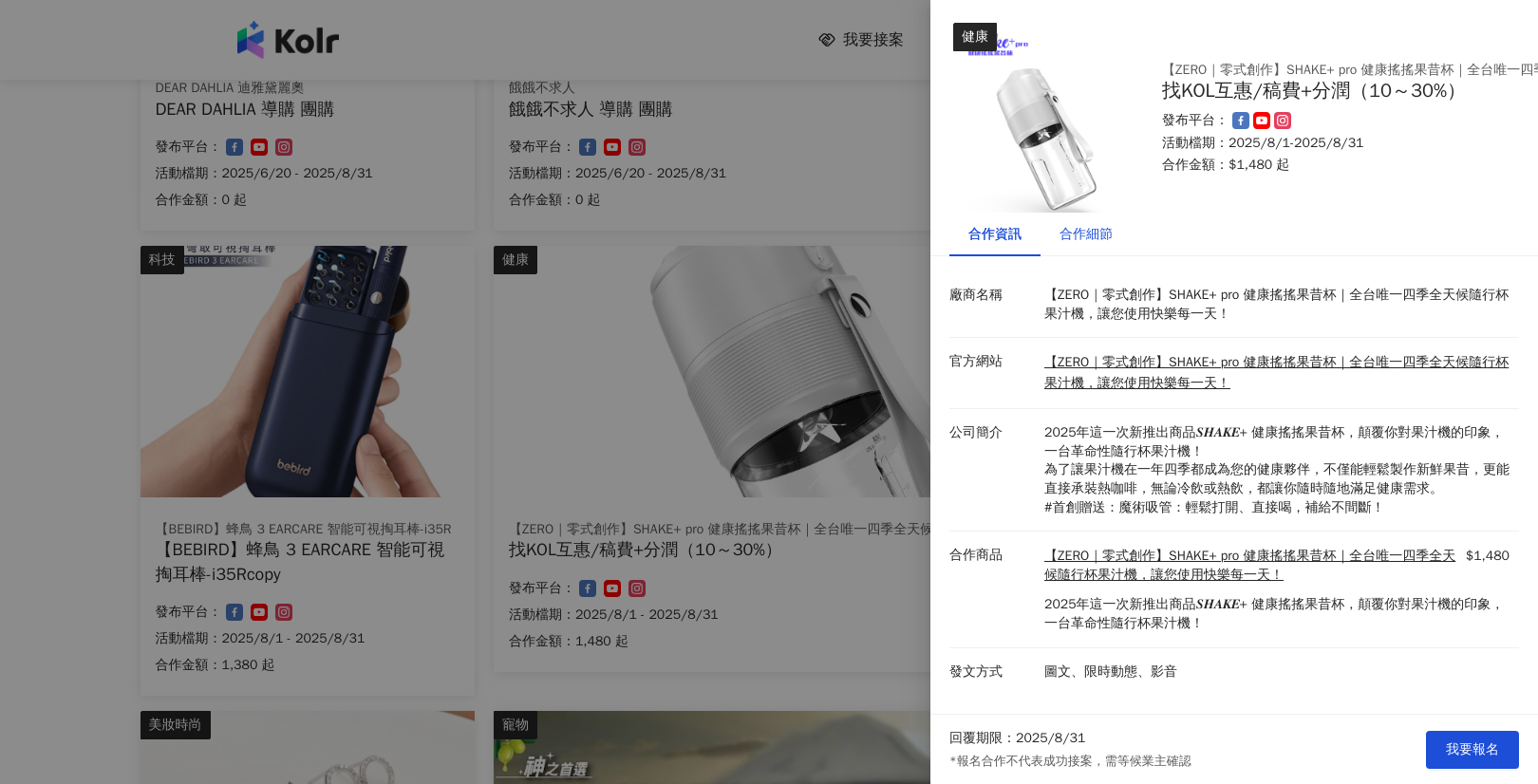 click on "合作細節" at bounding box center [1086, 234] 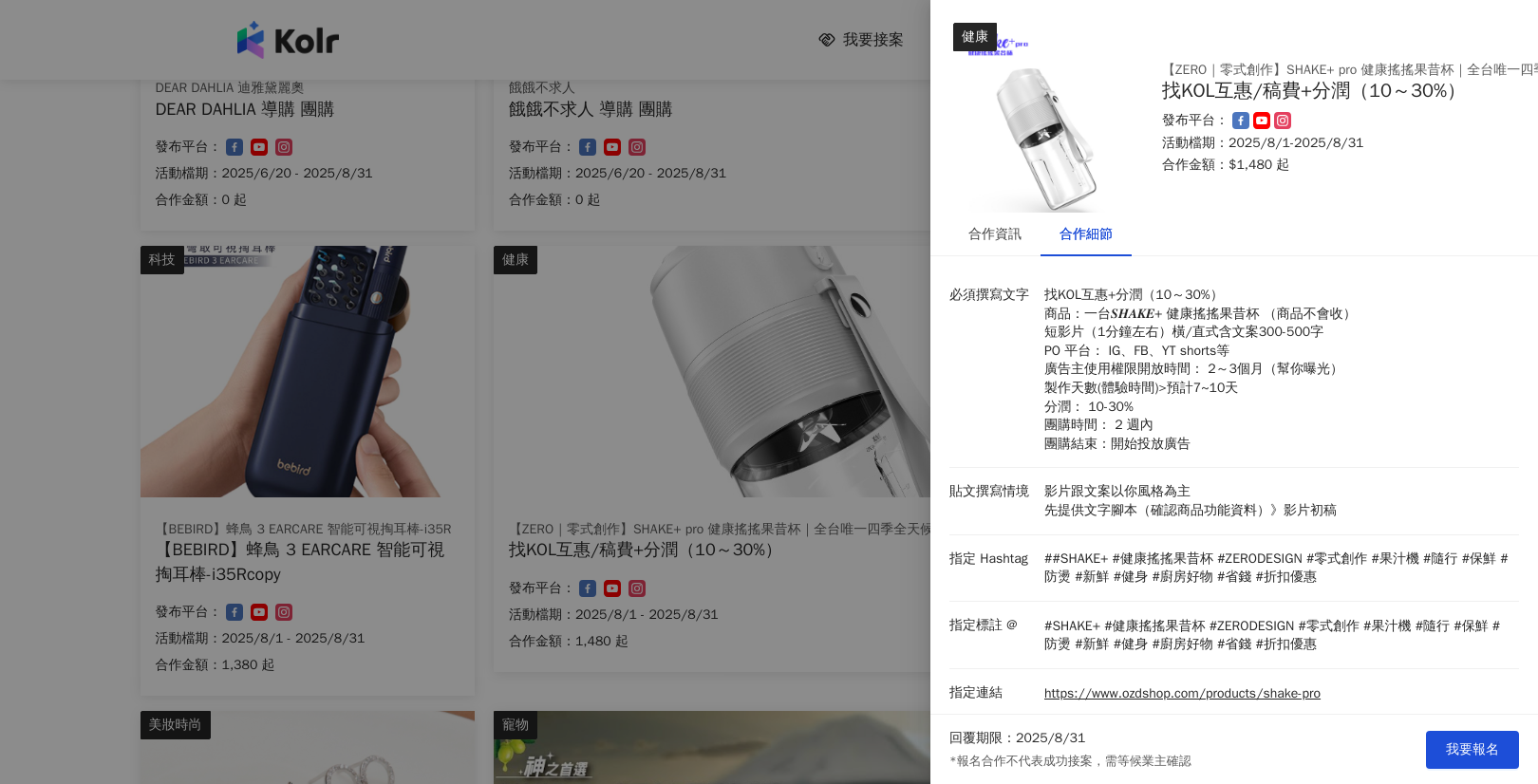 click at bounding box center (769, 392) 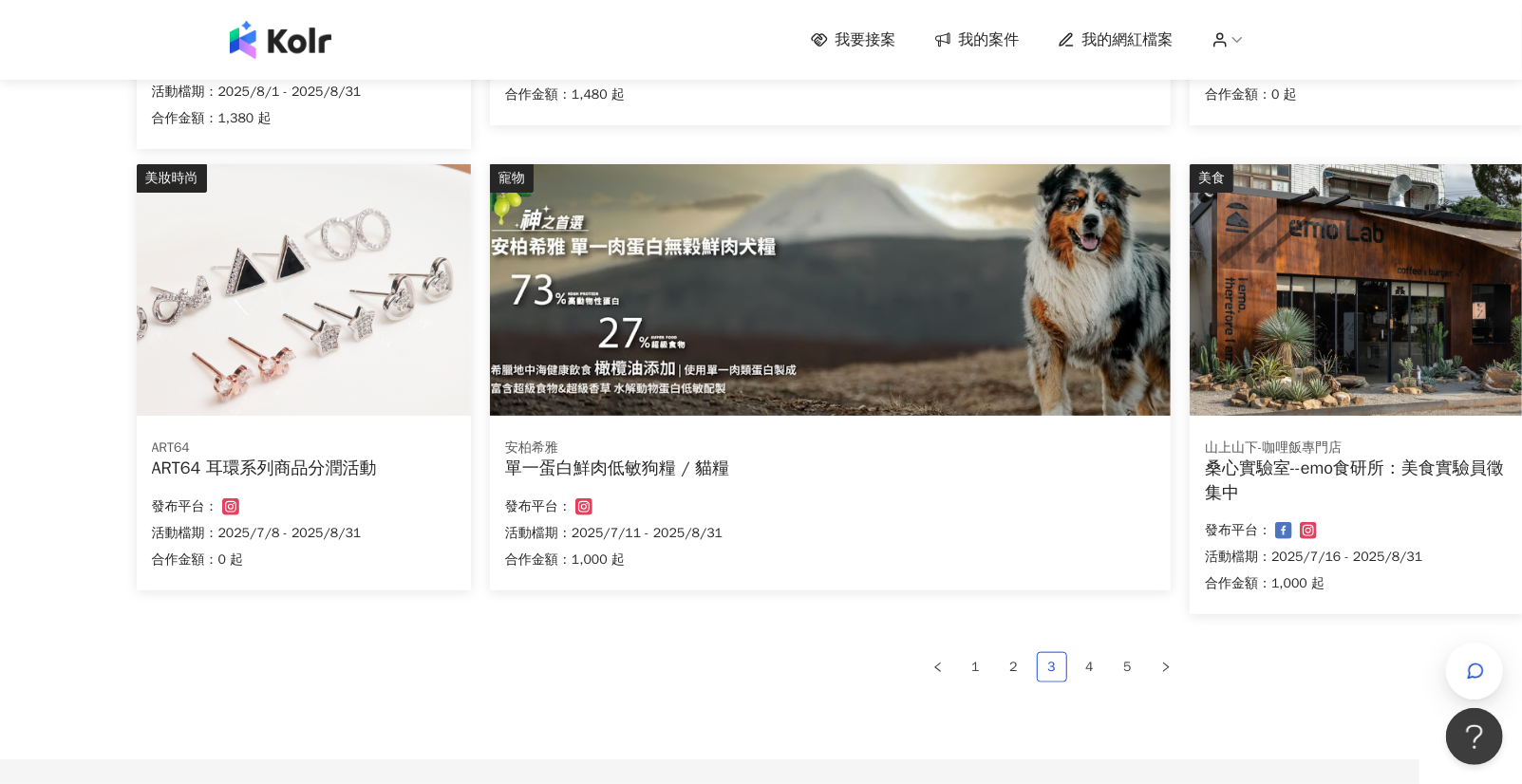 scroll, scrollTop: 1117, scrollLeft: 103, axis: both 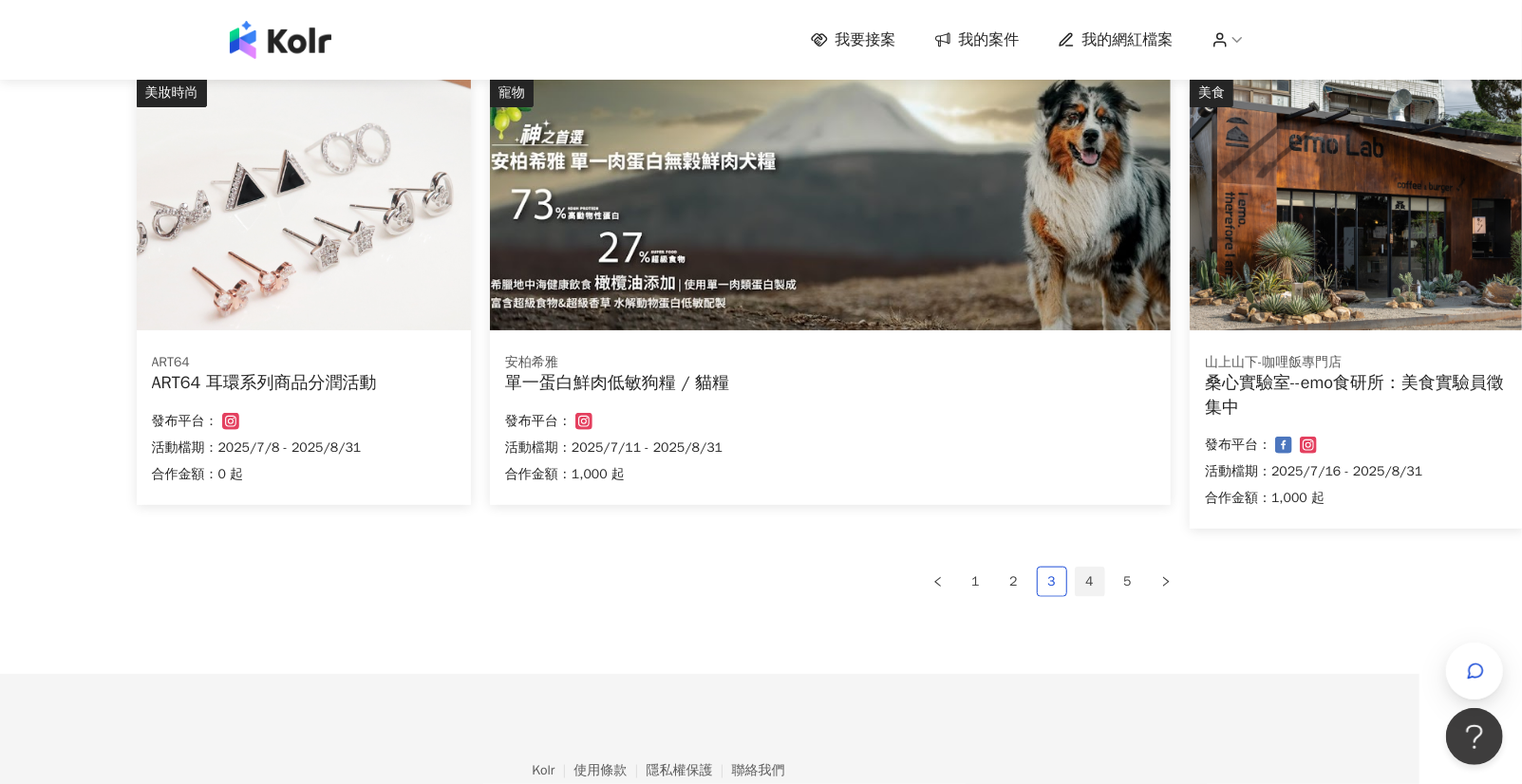 click on "4" at bounding box center [1090, 582] 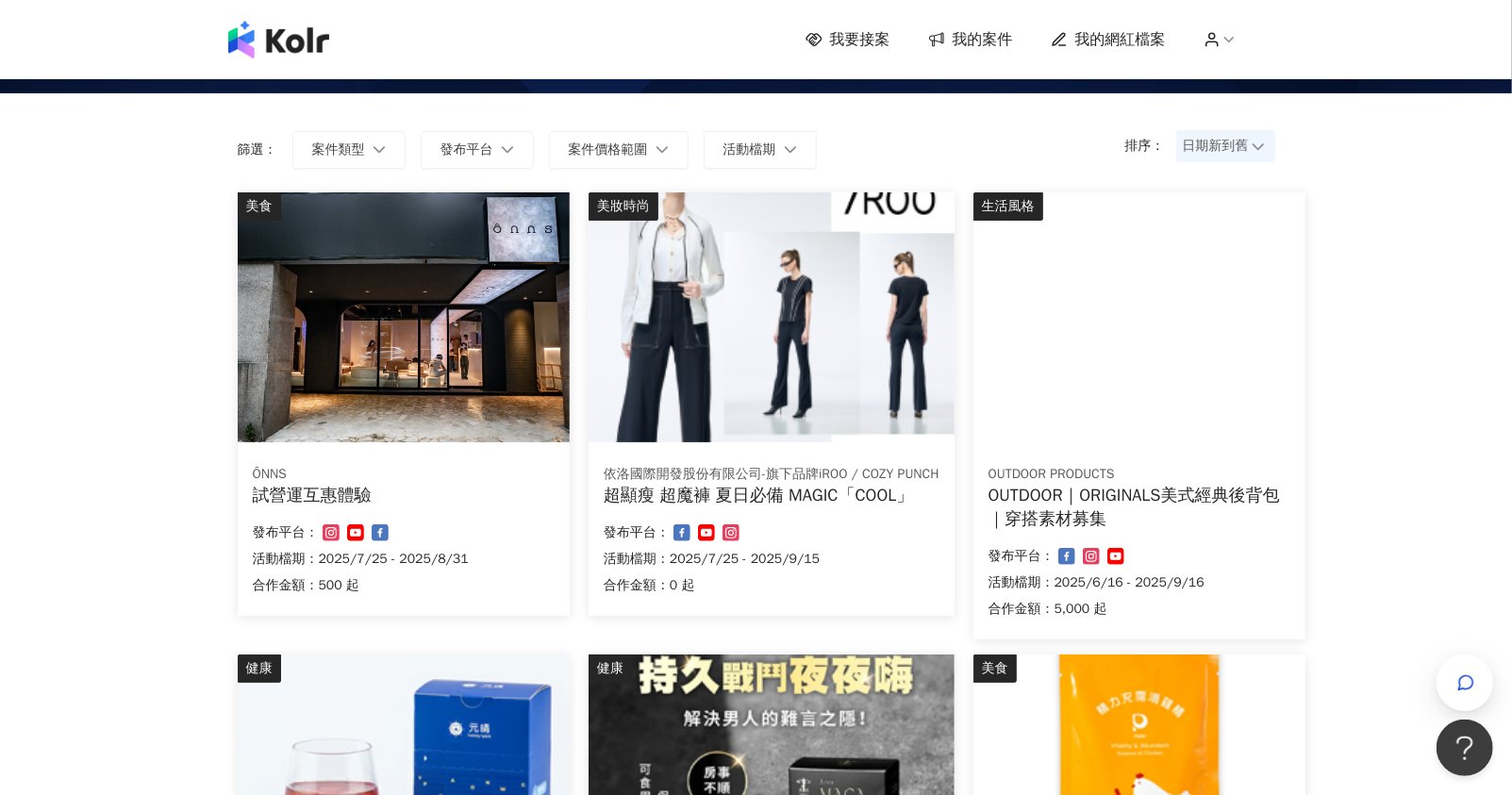 scroll, scrollTop: 86, scrollLeft: 0, axis: vertical 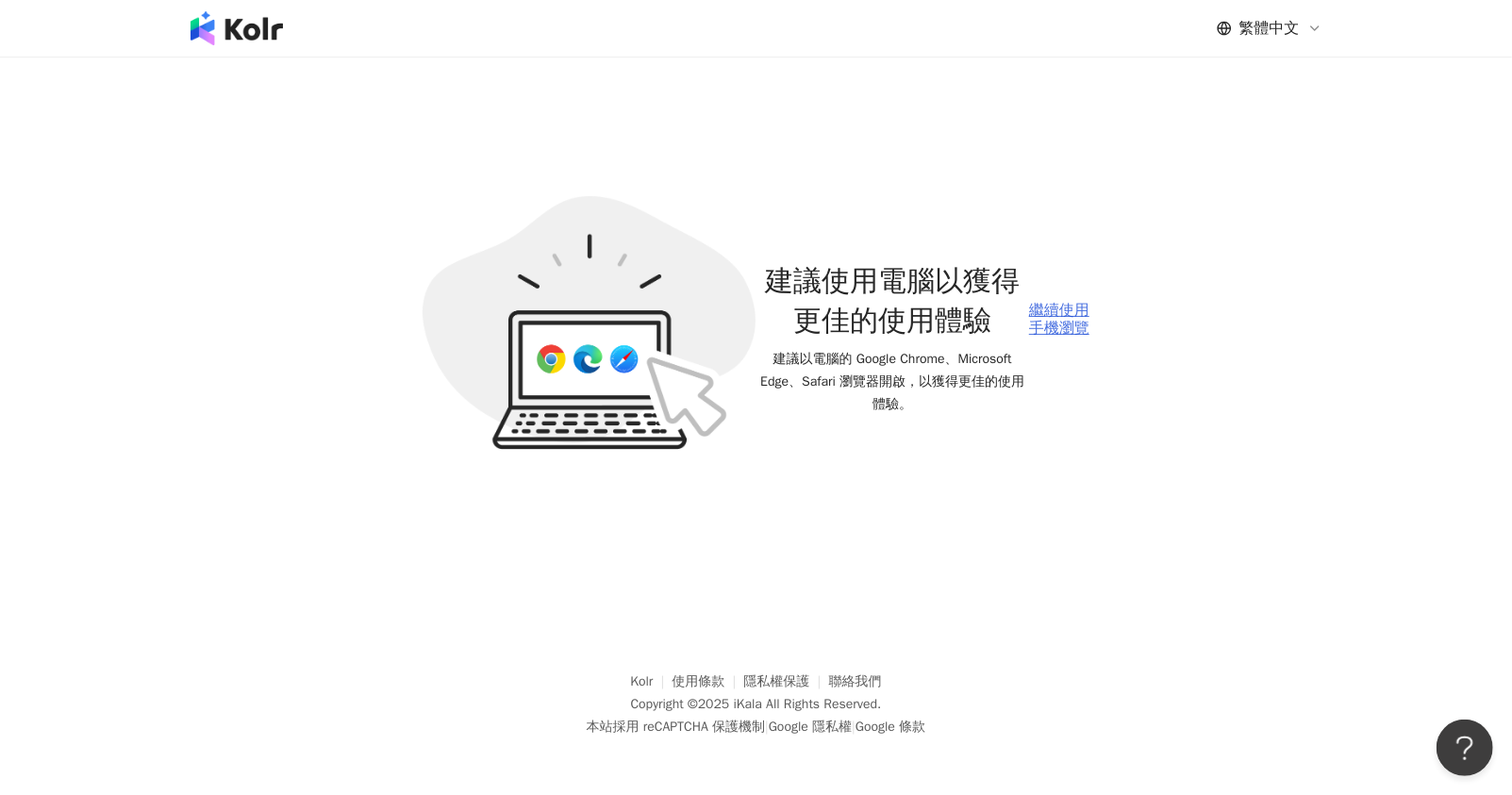 click on "繼續使用手機瀏覽" at bounding box center (1059, 319) 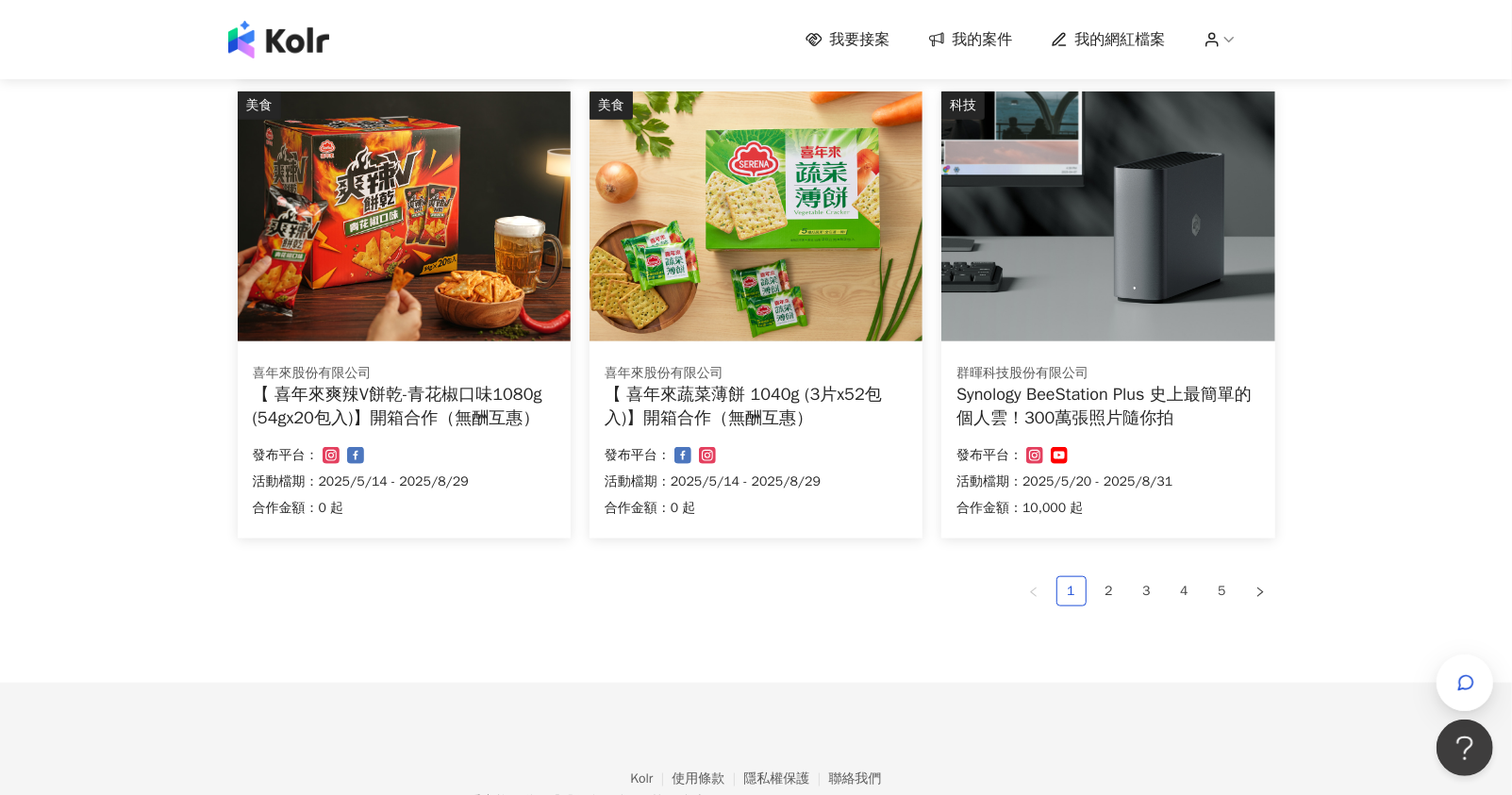 scroll, scrollTop: 1217, scrollLeft: 0, axis: vertical 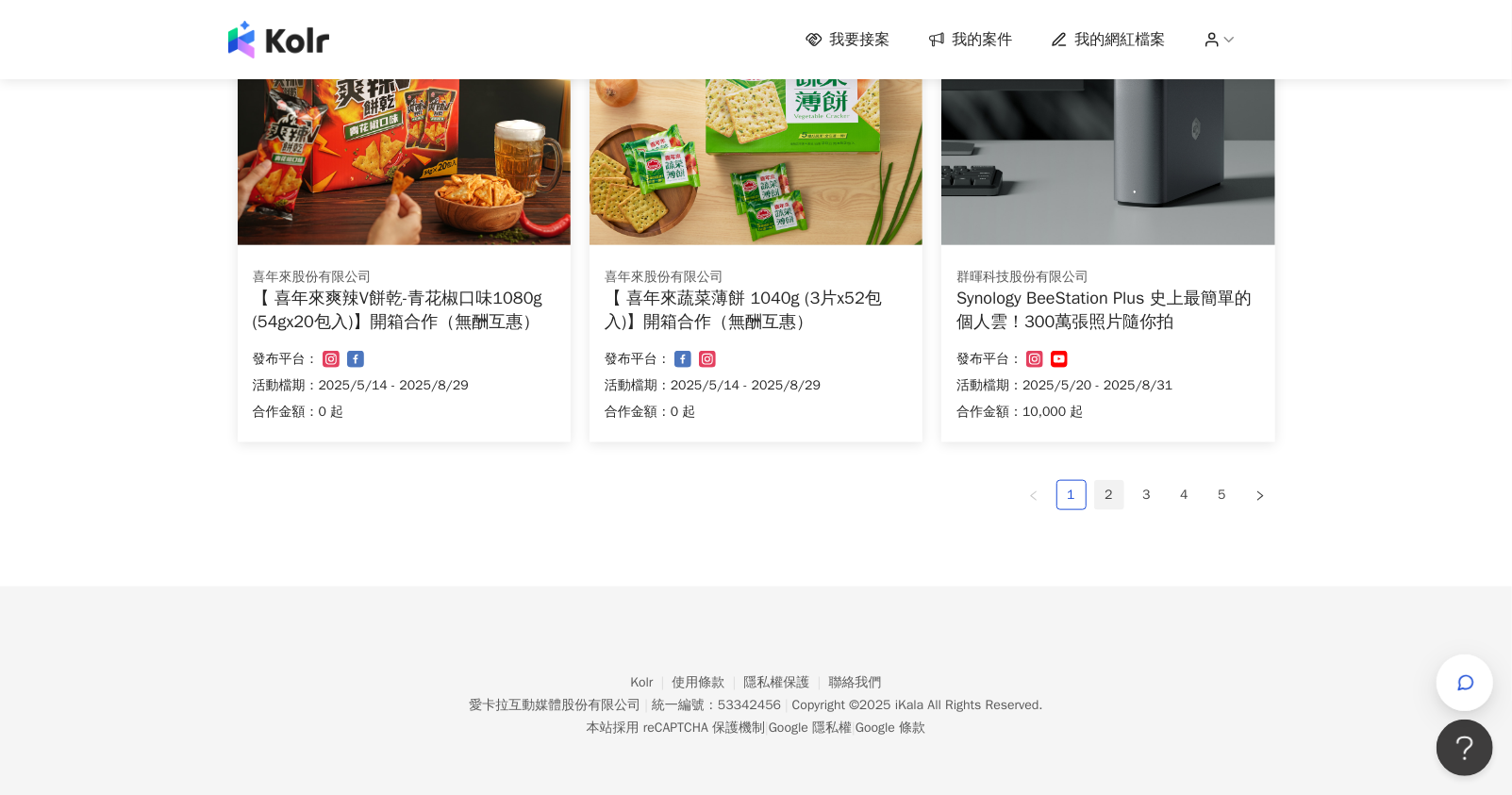 click on "1 2 3 4 5" at bounding box center (756, 495) 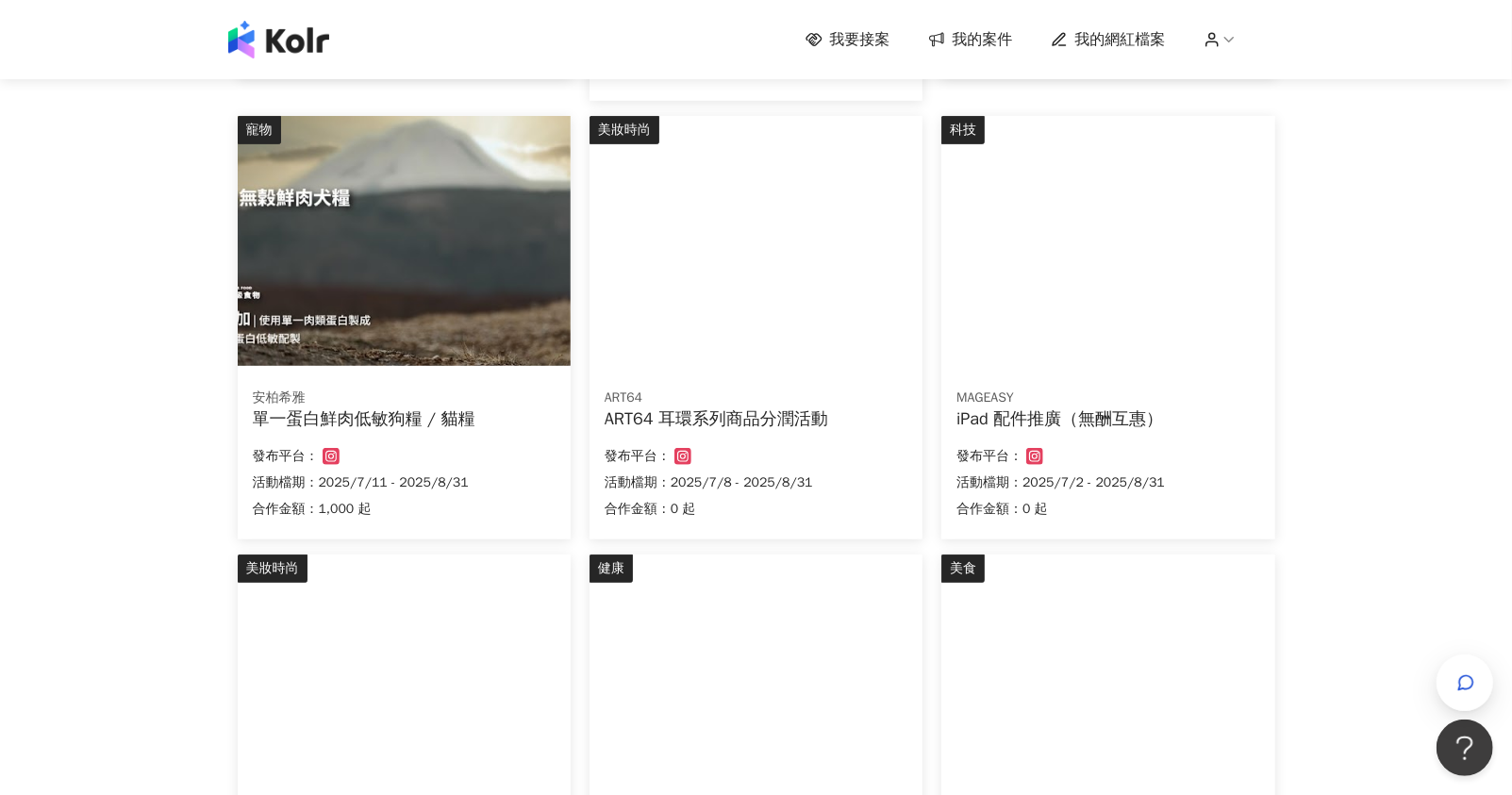 scroll, scrollTop: 774, scrollLeft: 0, axis: vertical 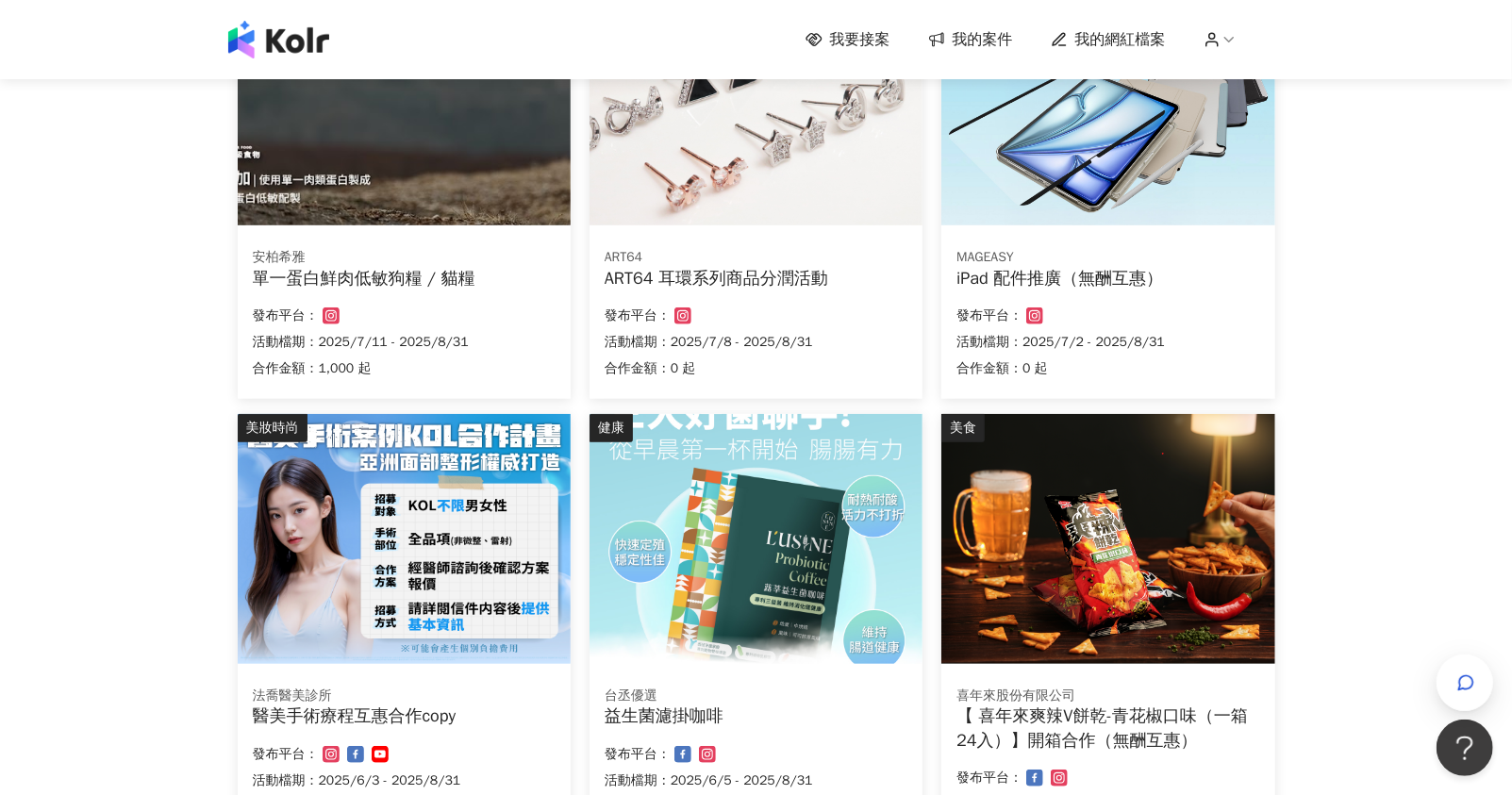 click at bounding box center [756, 538] 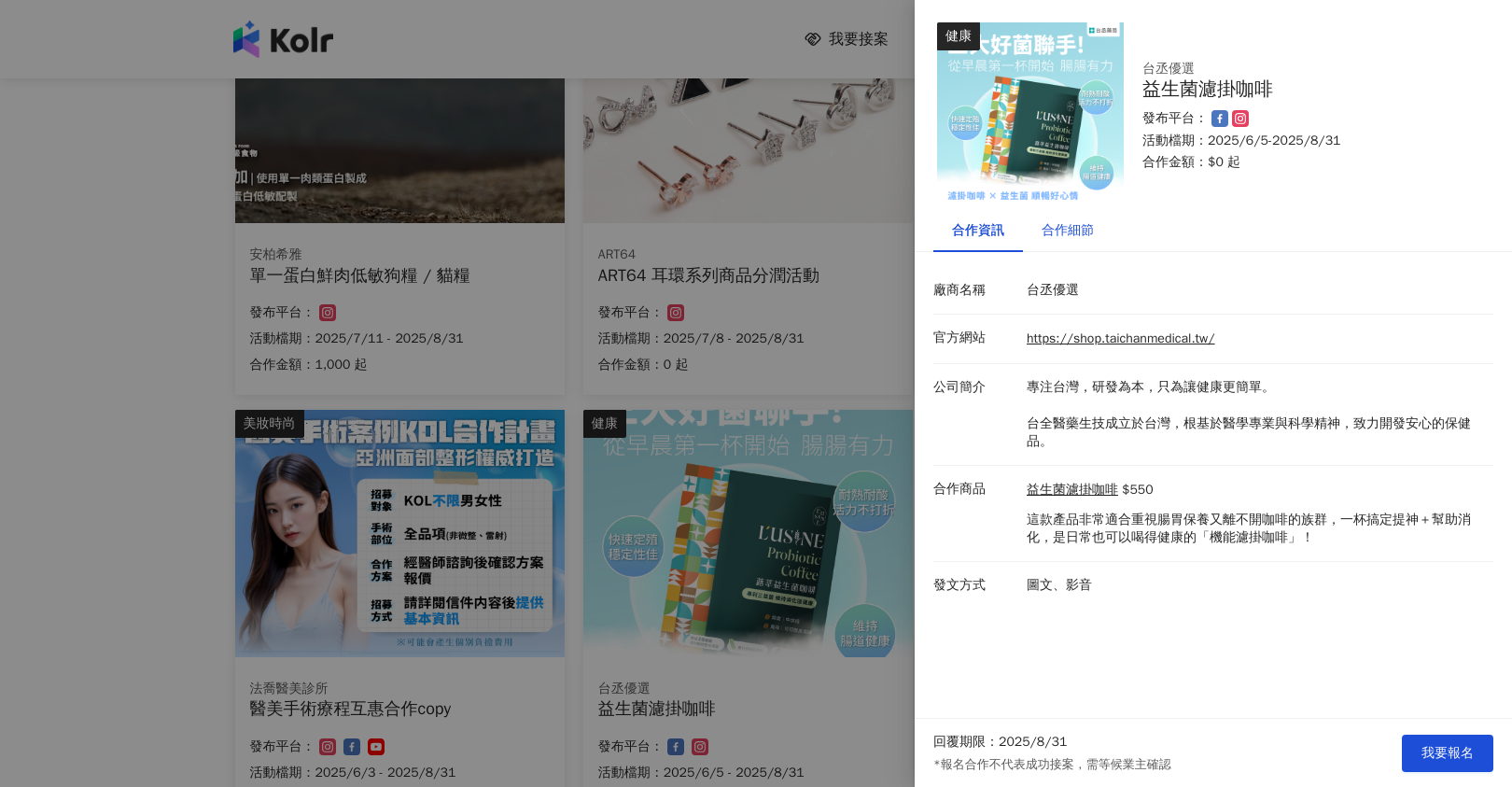 click on "合作細節" at bounding box center (1068, 231) 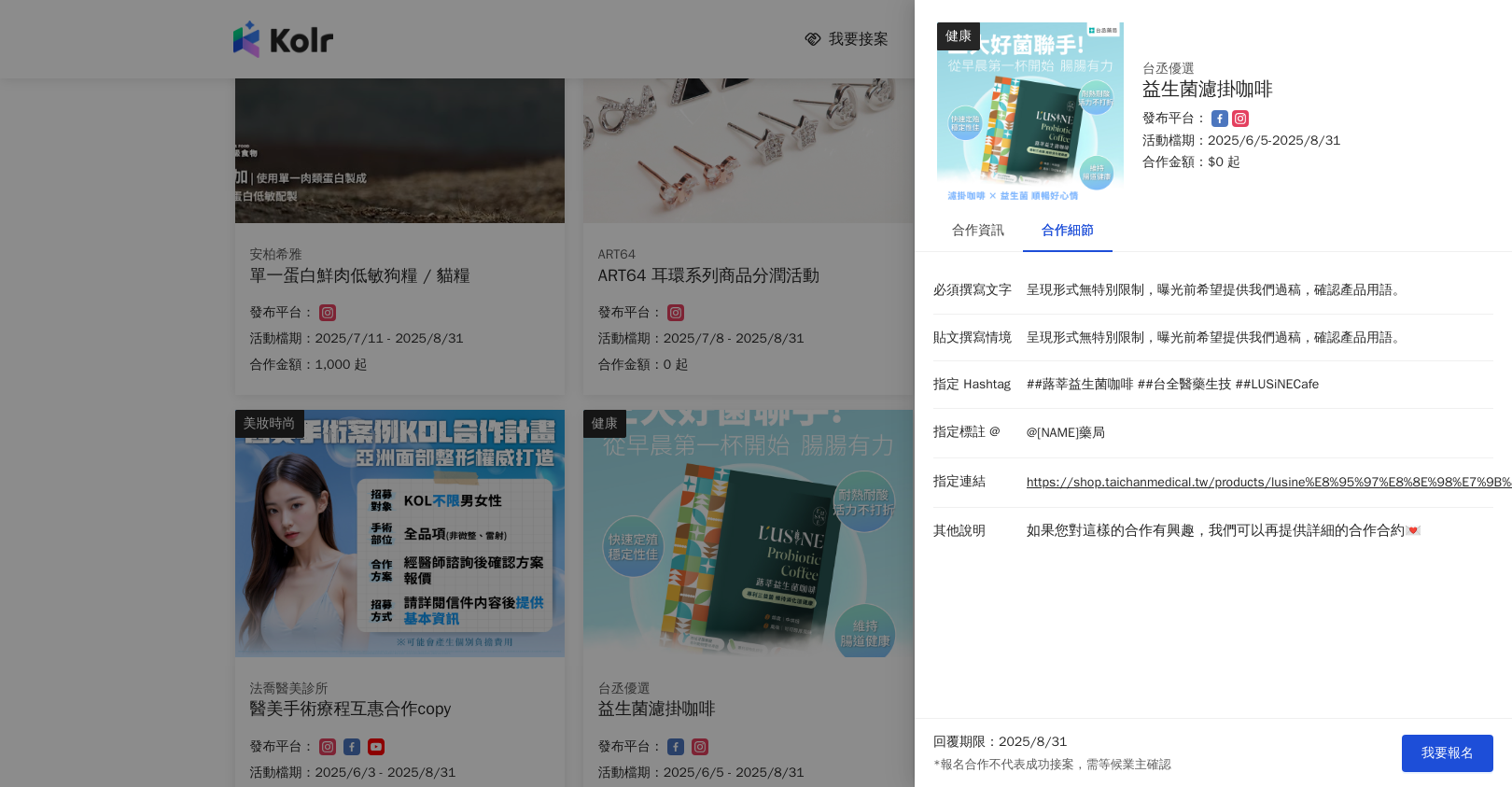 click at bounding box center (756, 393) 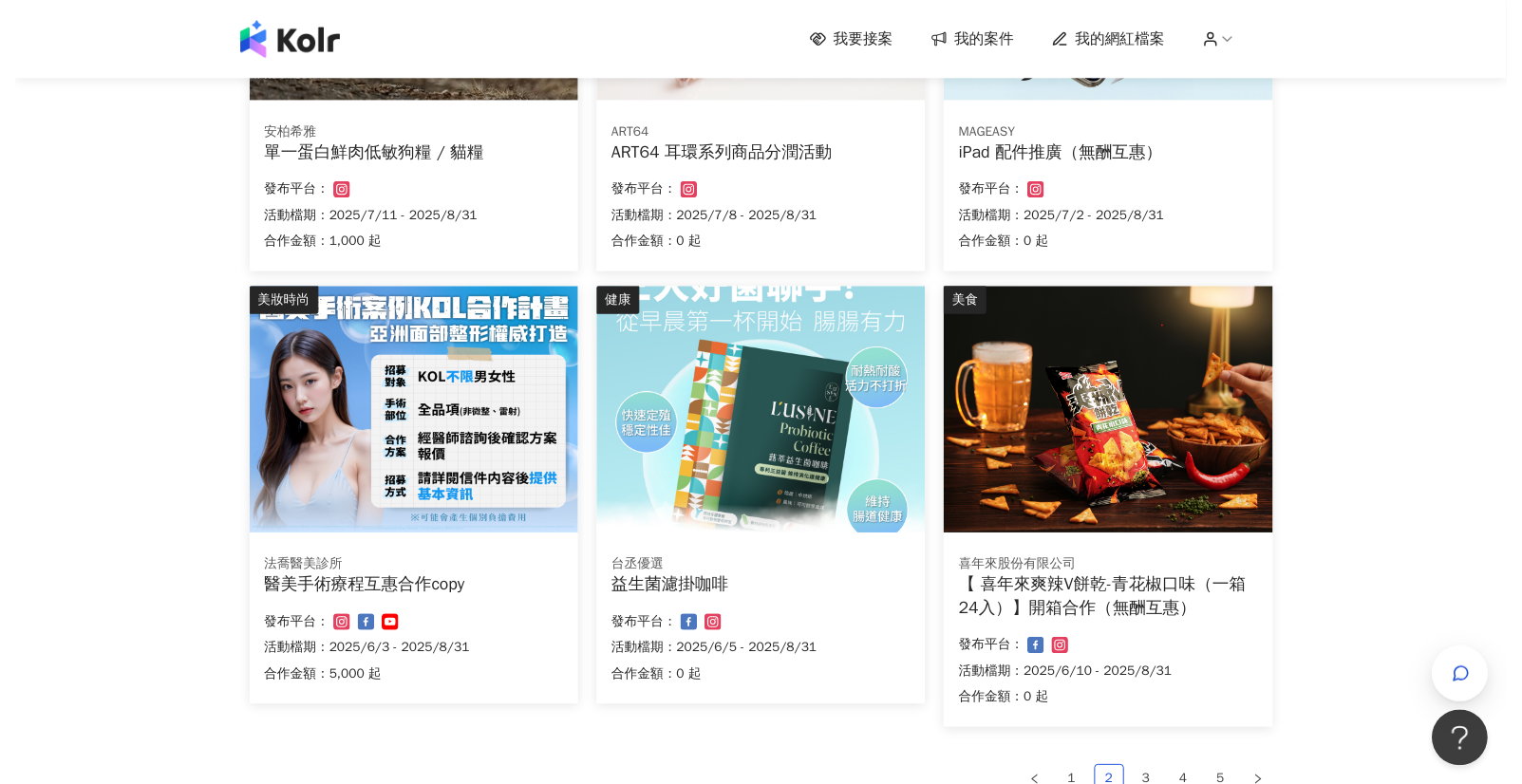 scroll, scrollTop: 1201, scrollLeft: 0, axis: vertical 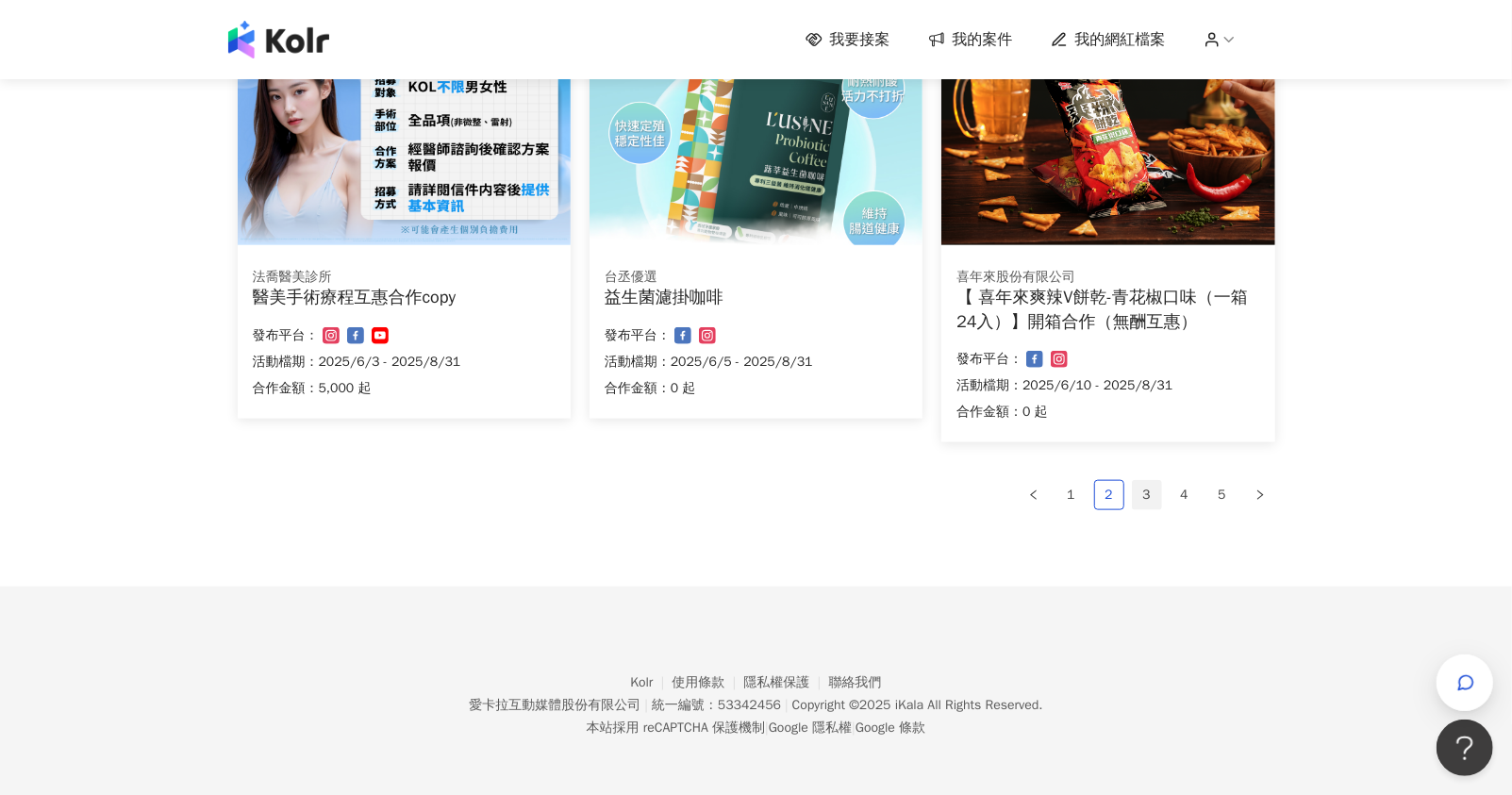 click on "3" at bounding box center [1147, 495] 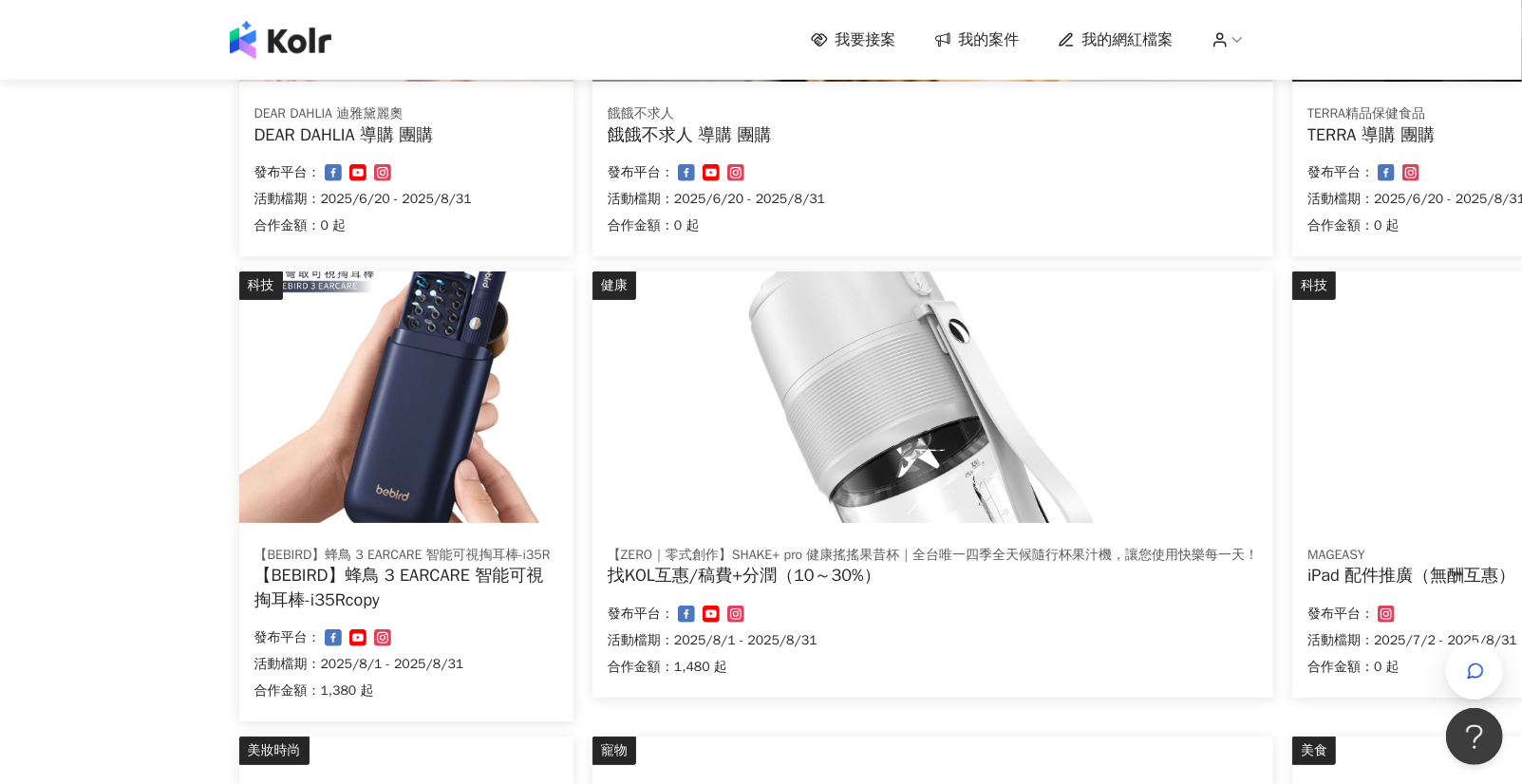 scroll, scrollTop: 0, scrollLeft: 0, axis: both 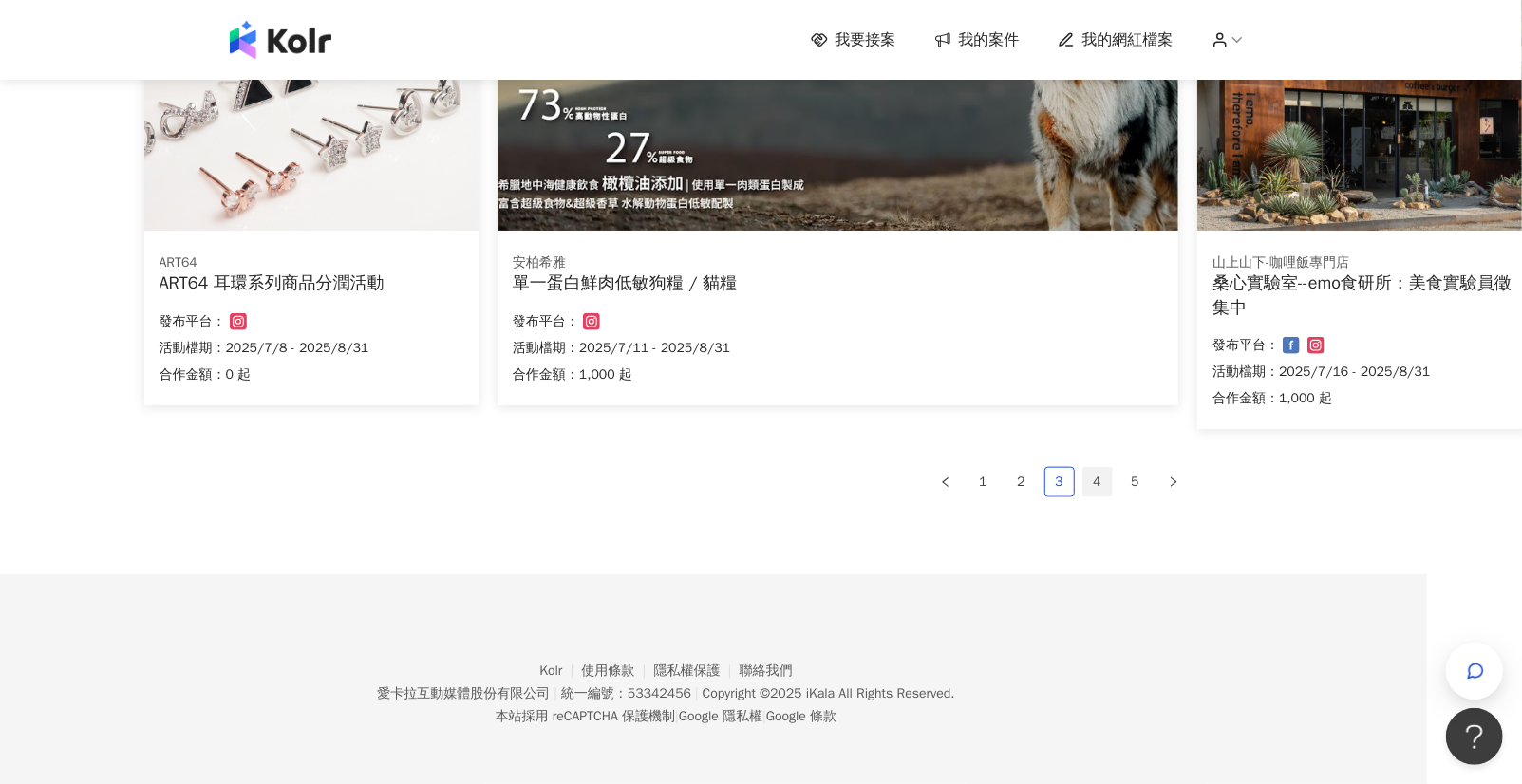 click on "4" at bounding box center [1098, 482] 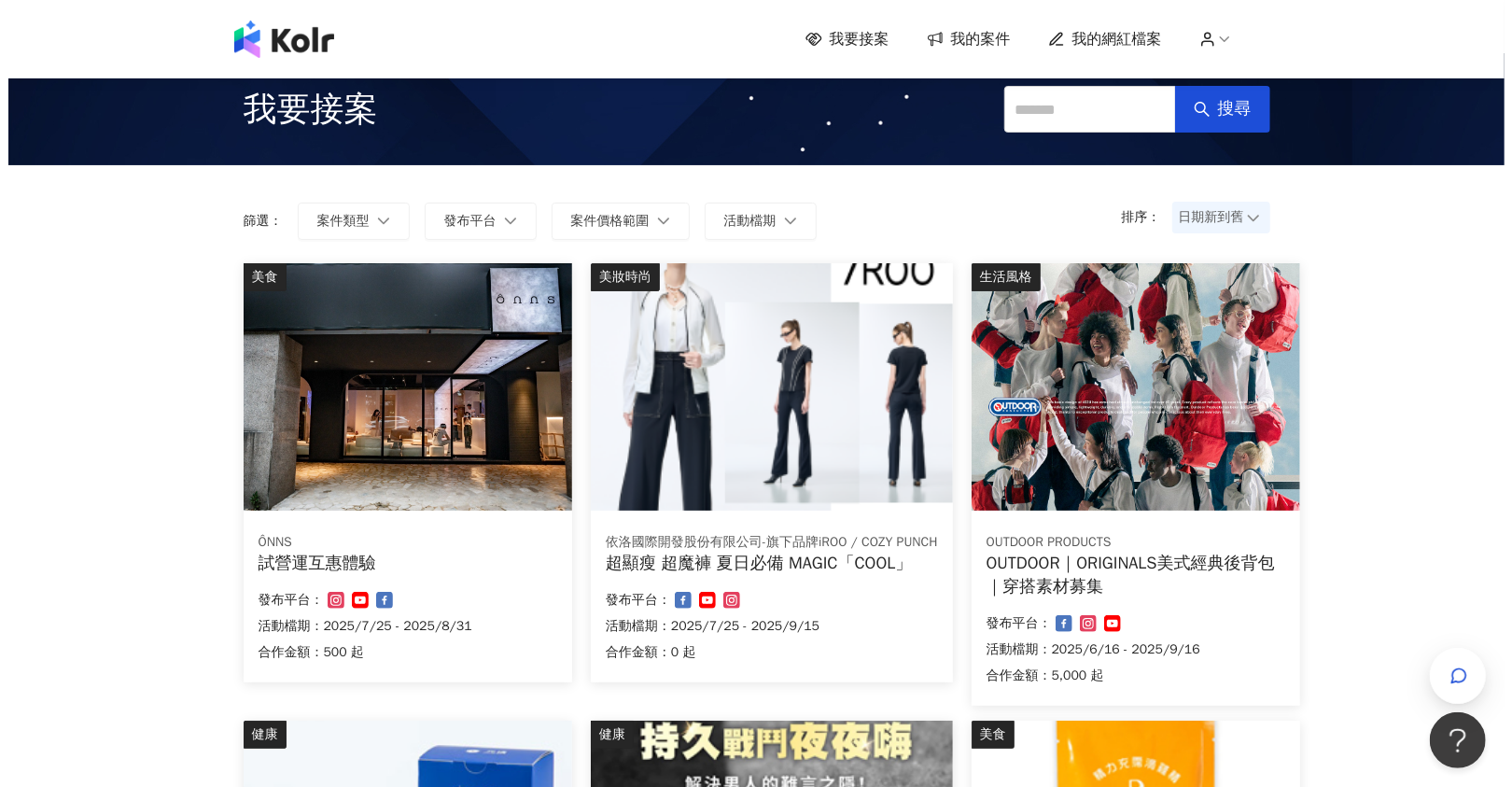 scroll, scrollTop: 0, scrollLeft: 0, axis: both 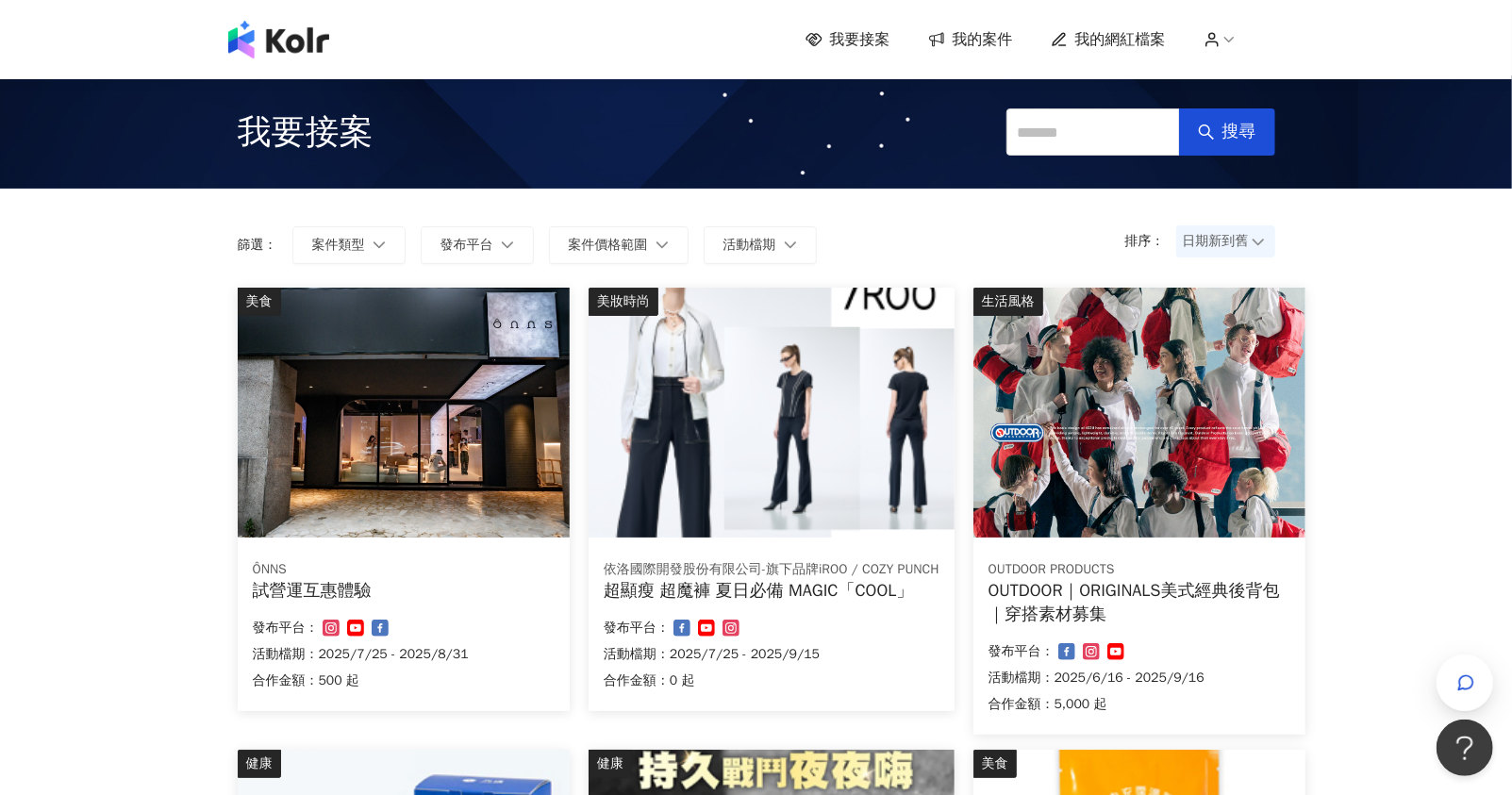 click at bounding box center (772, 412) 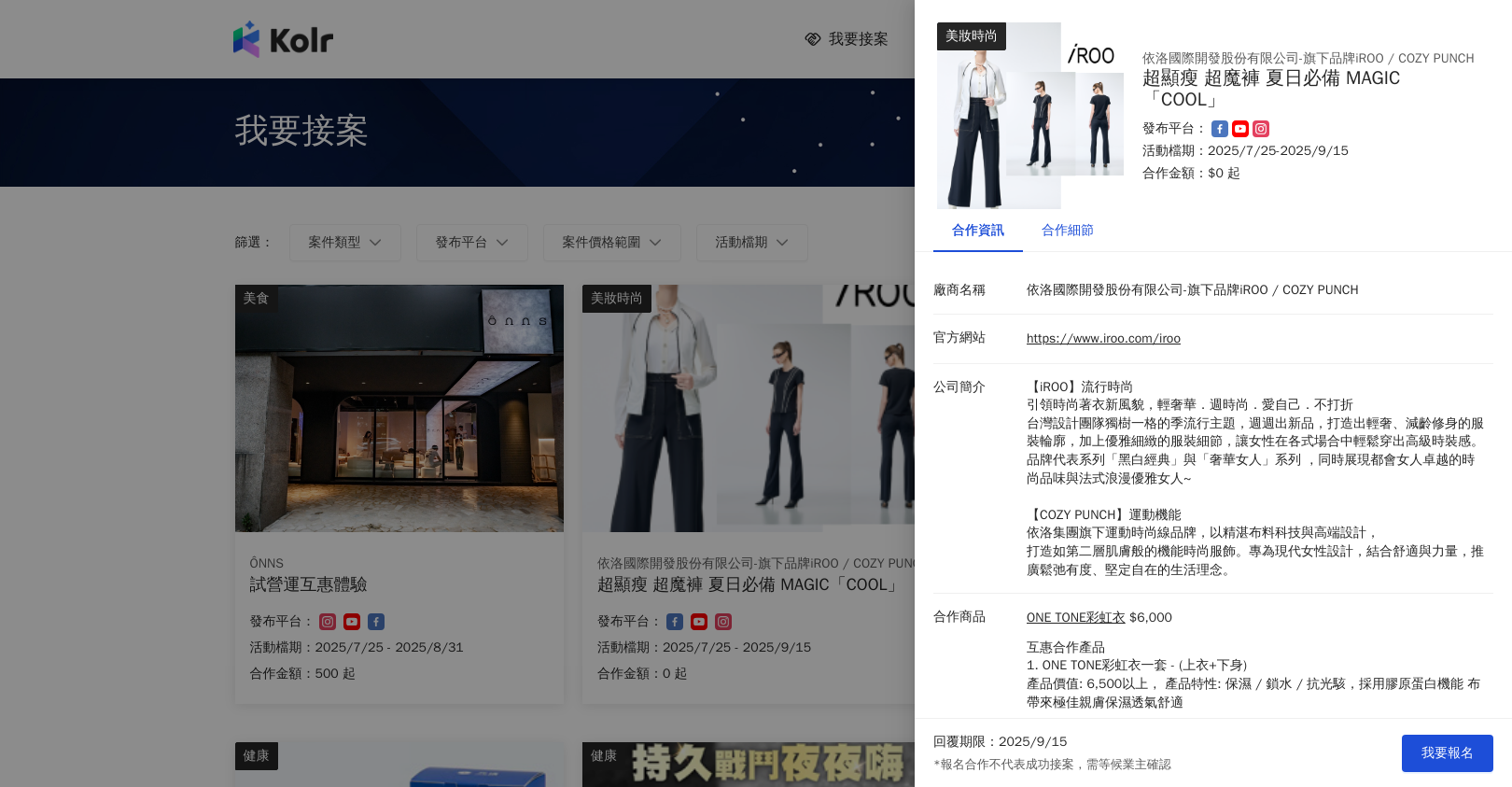 click on "合作細節" at bounding box center [1068, 231] 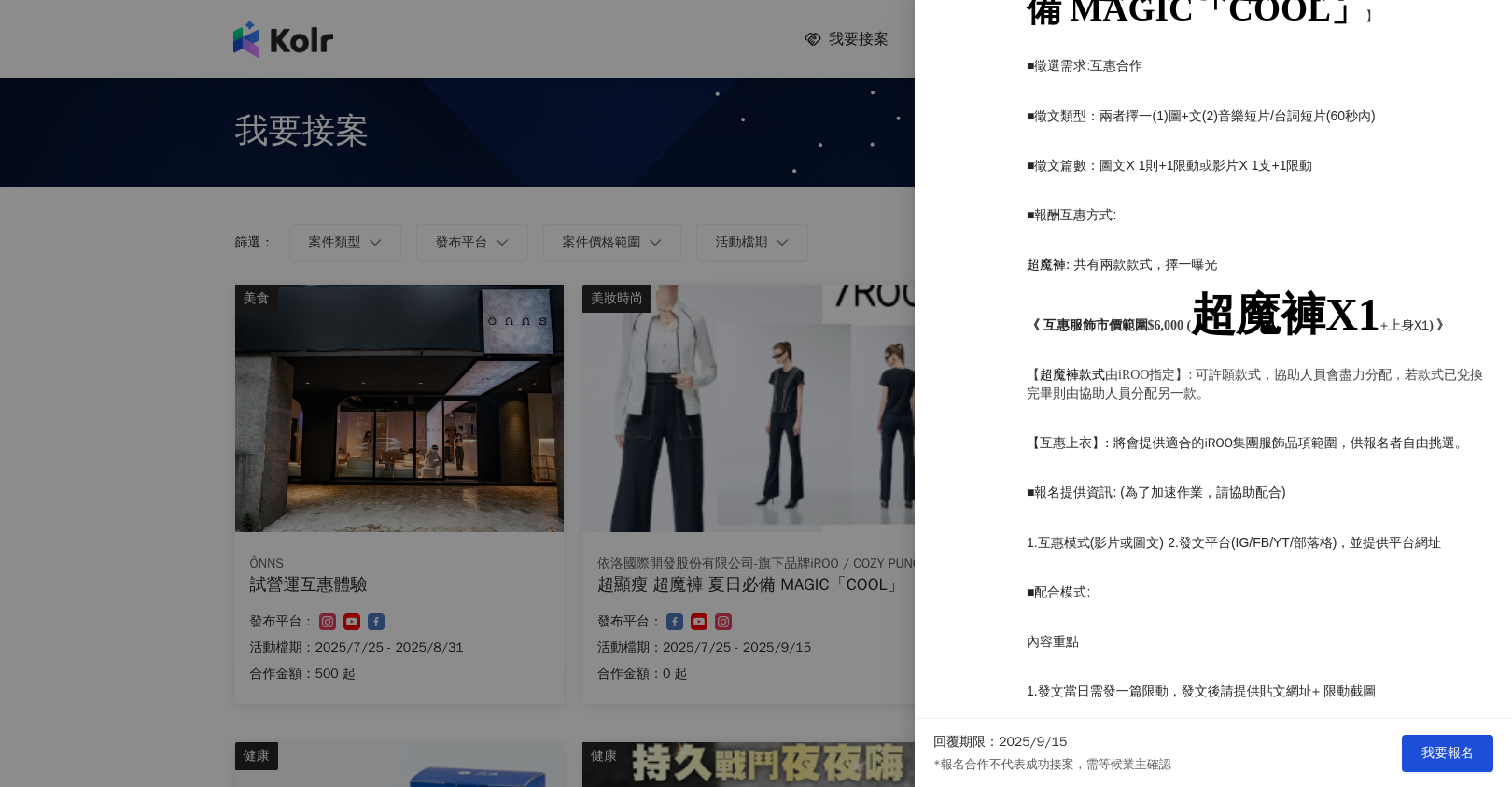 scroll, scrollTop: 725, scrollLeft: 0, axis: vertical 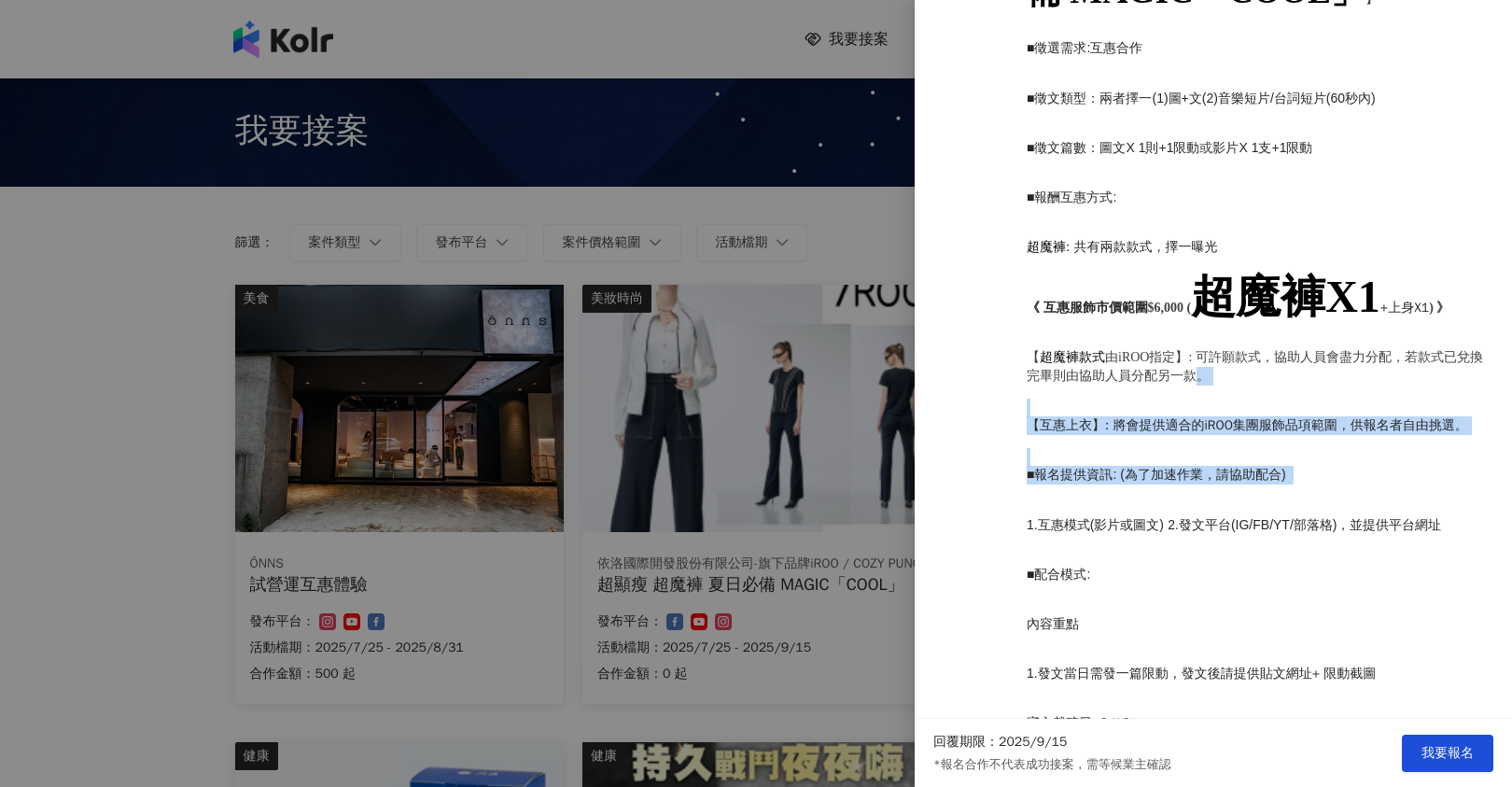drag, startPoint x: 1206, startPoint y: 409, endPoint x: 1210, endPoint y: 536, distance: 127.063 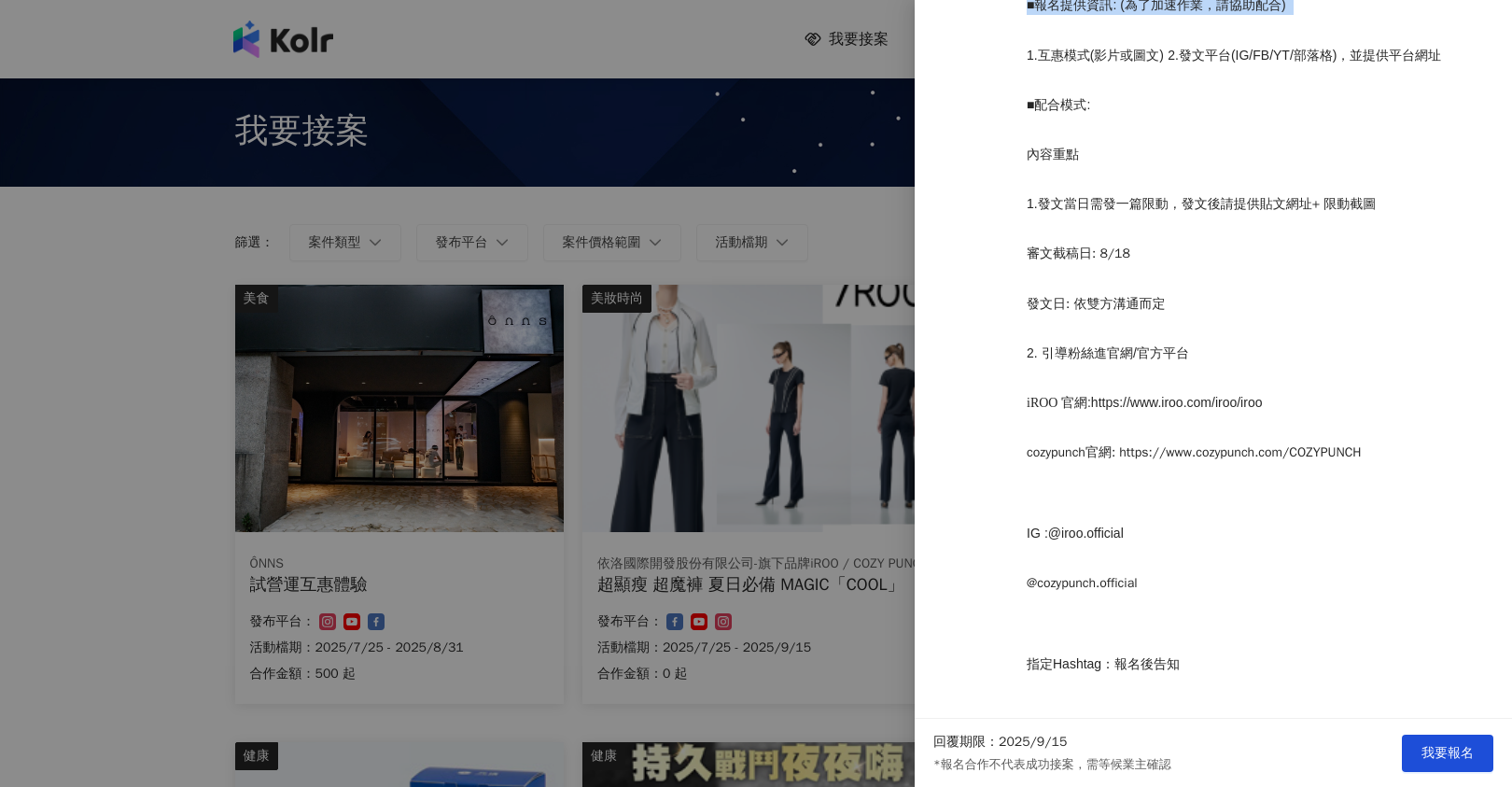 scroll, scrollTop: 1248, scrollLeft: 0, axis: vertical 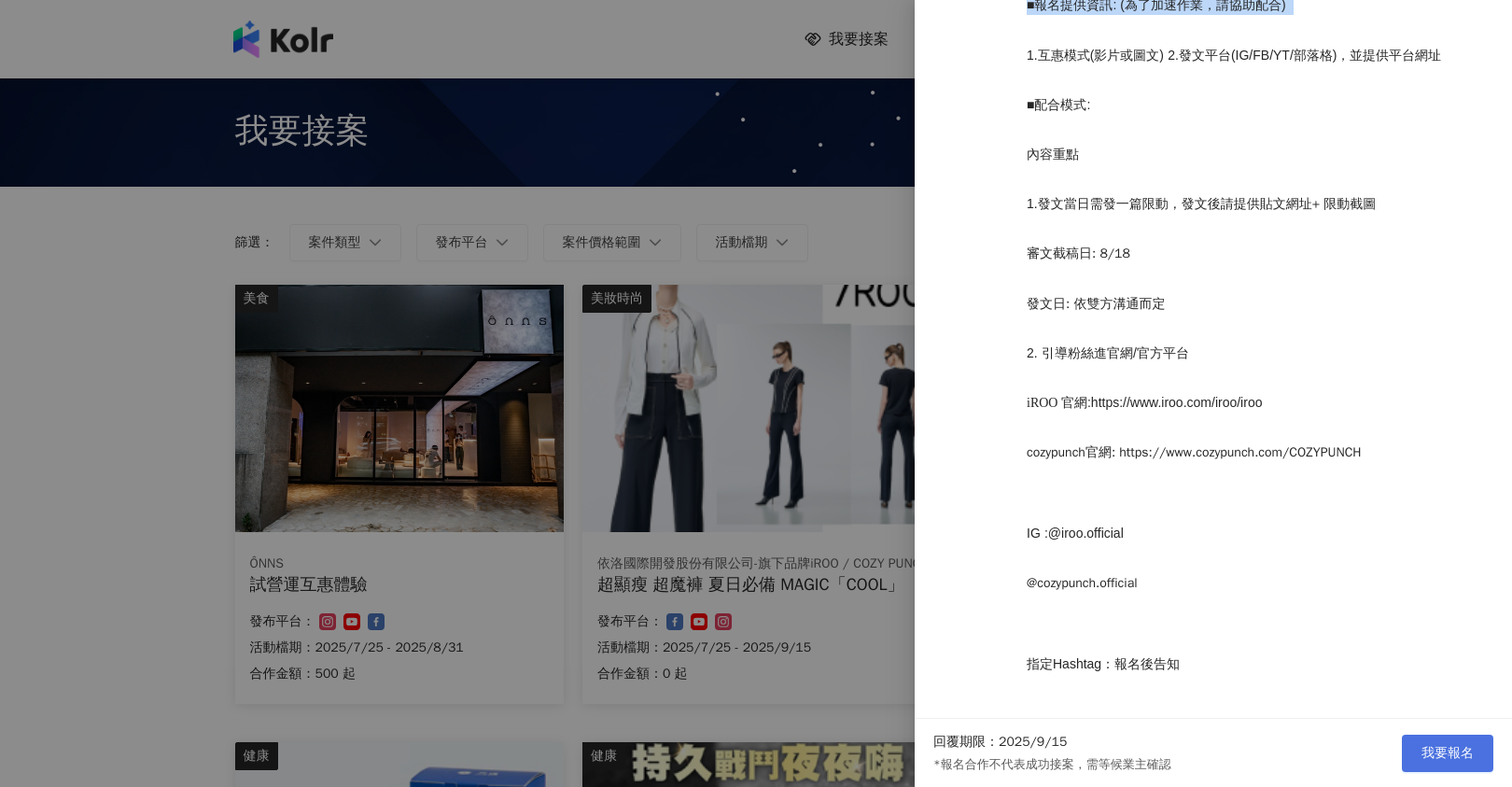 click on "我要報名" at bounding box center (1448, 753) 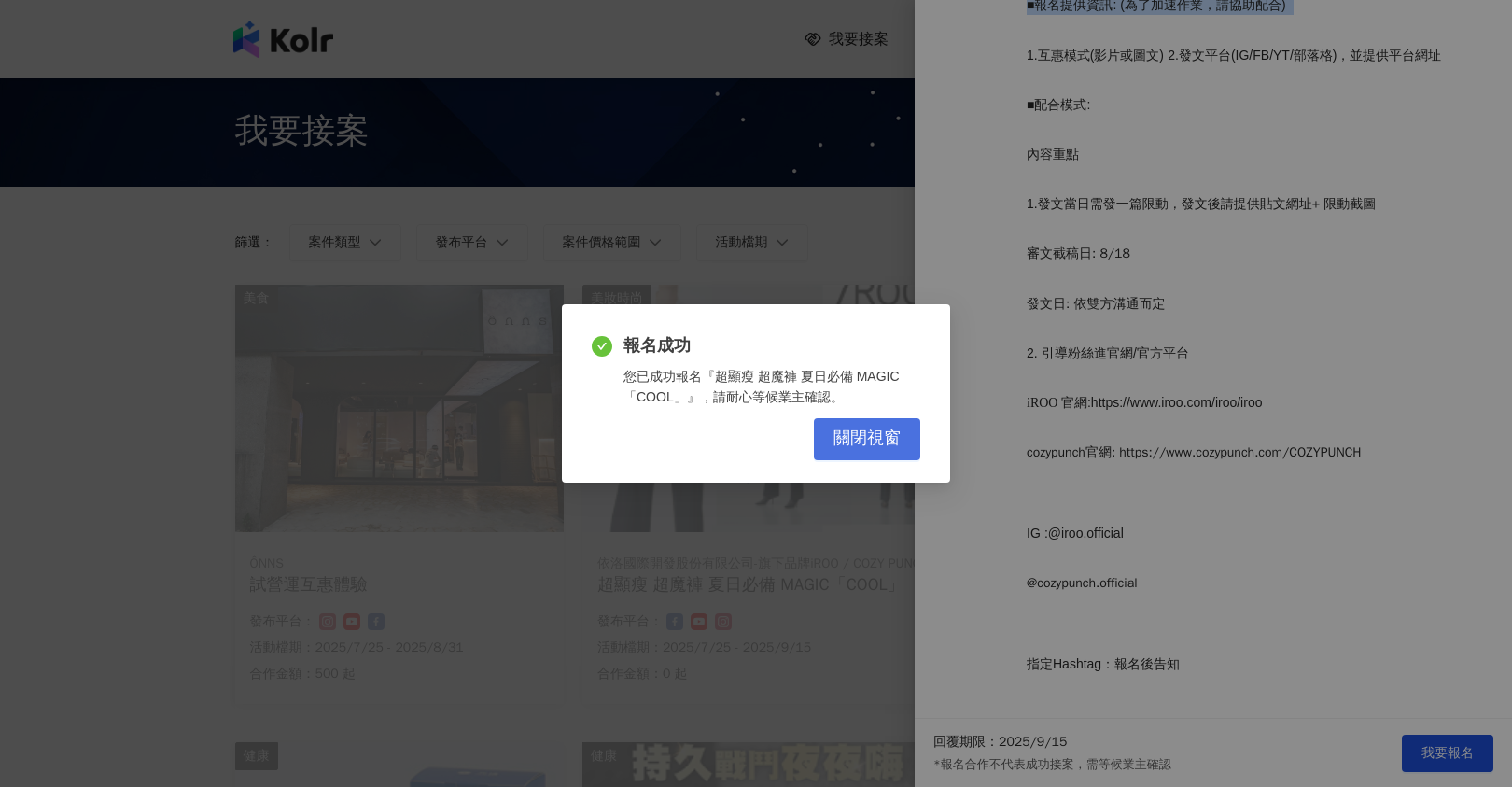 click on "關閉視窗" at bounding box center [867, 439] 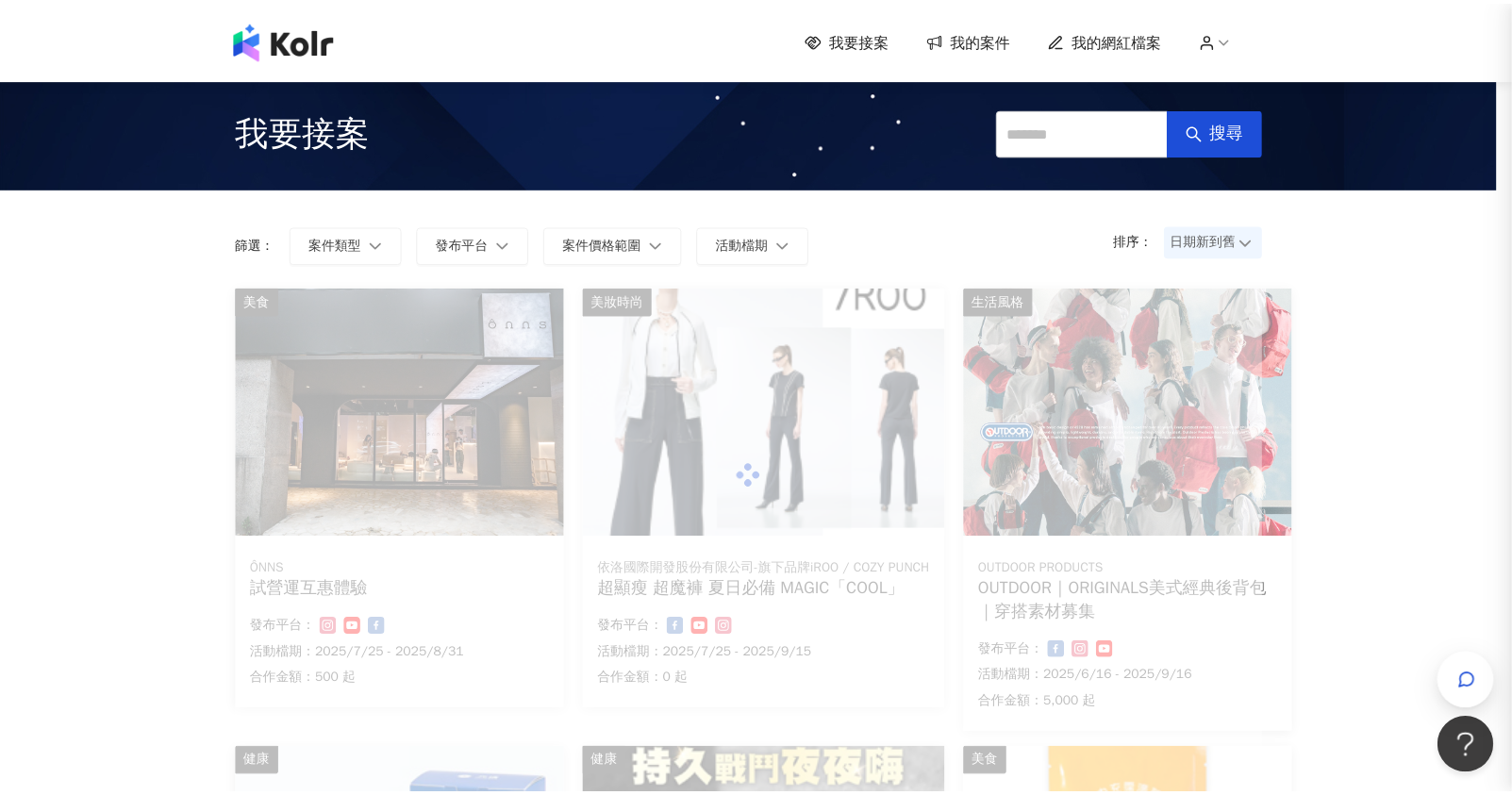 scroll, scrollTop: 0, scrollLeft: 0, axis: both 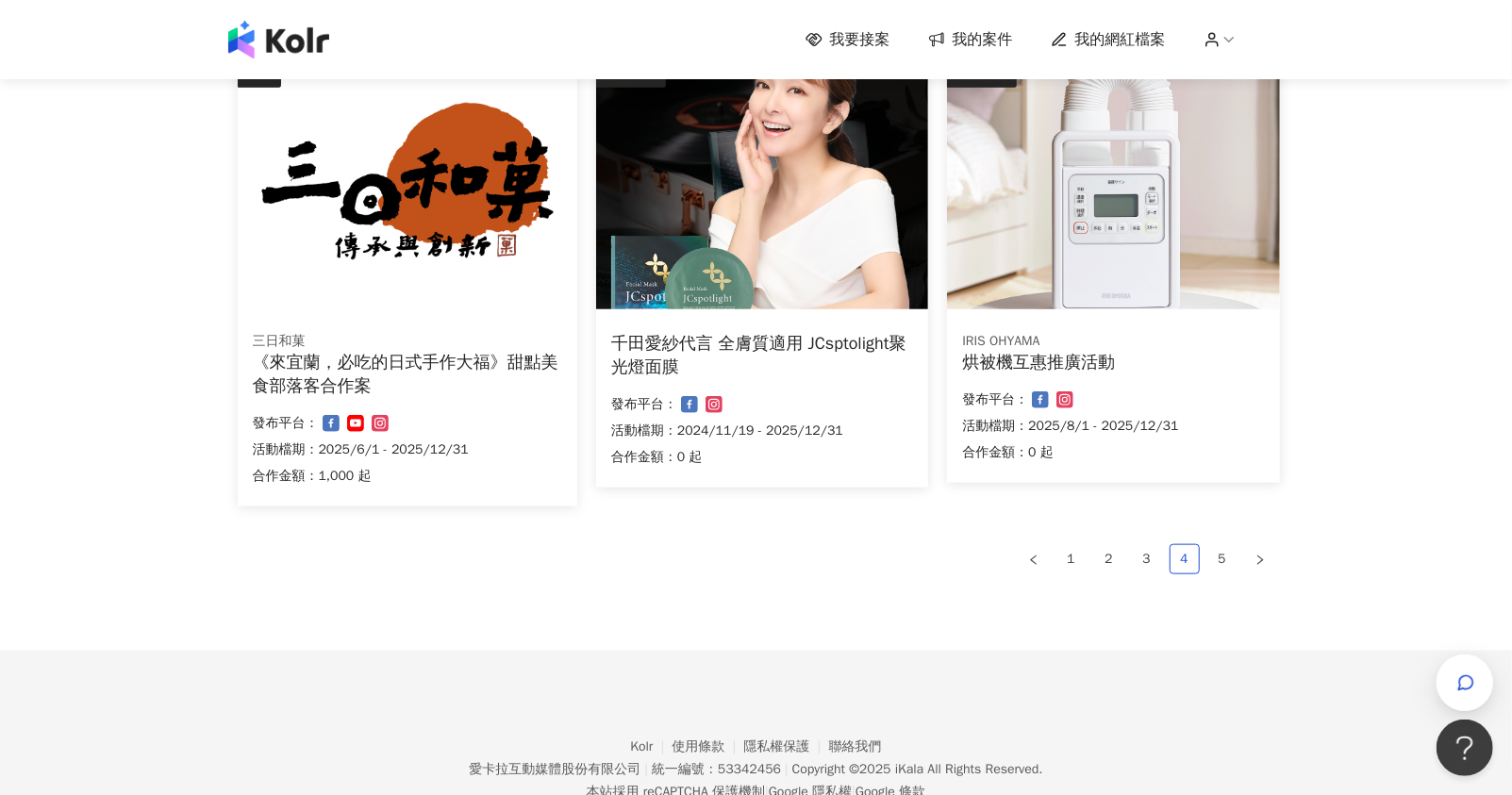 click at bounding box center (762, 184) 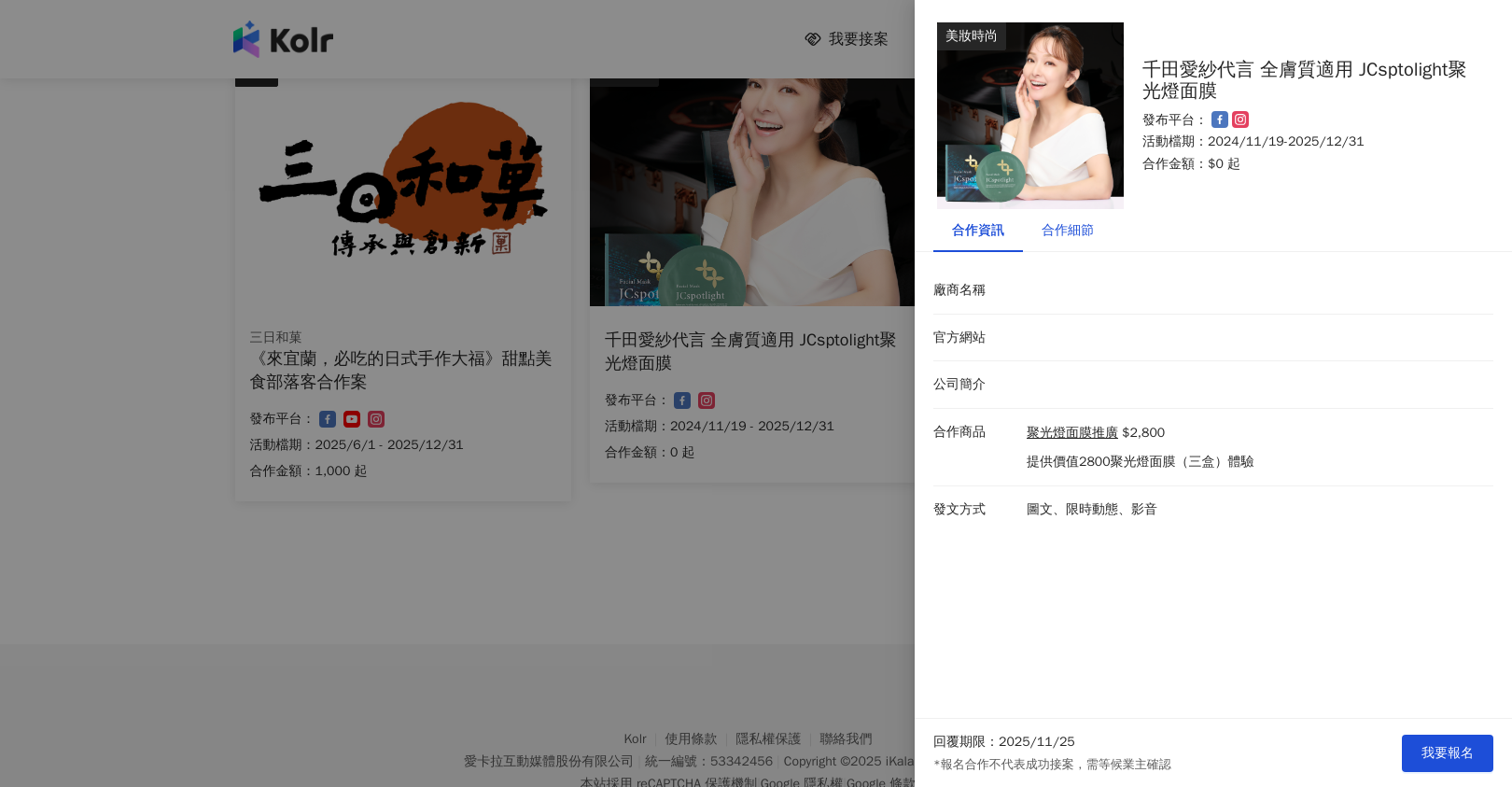 click on "合作細節" at bounding box center [1068, 231] 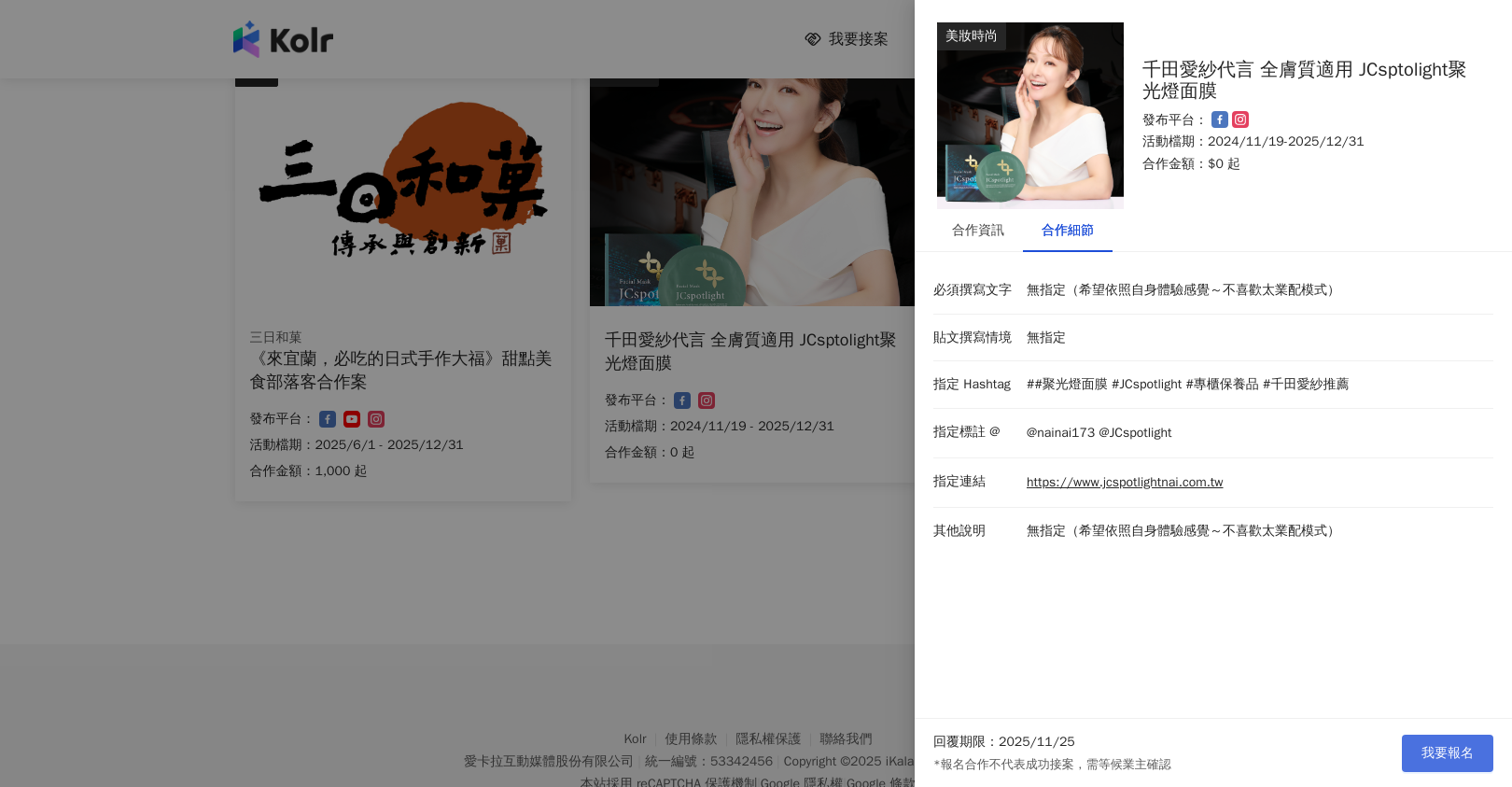 click on "我要報名" at bounding box center (1448, 753) 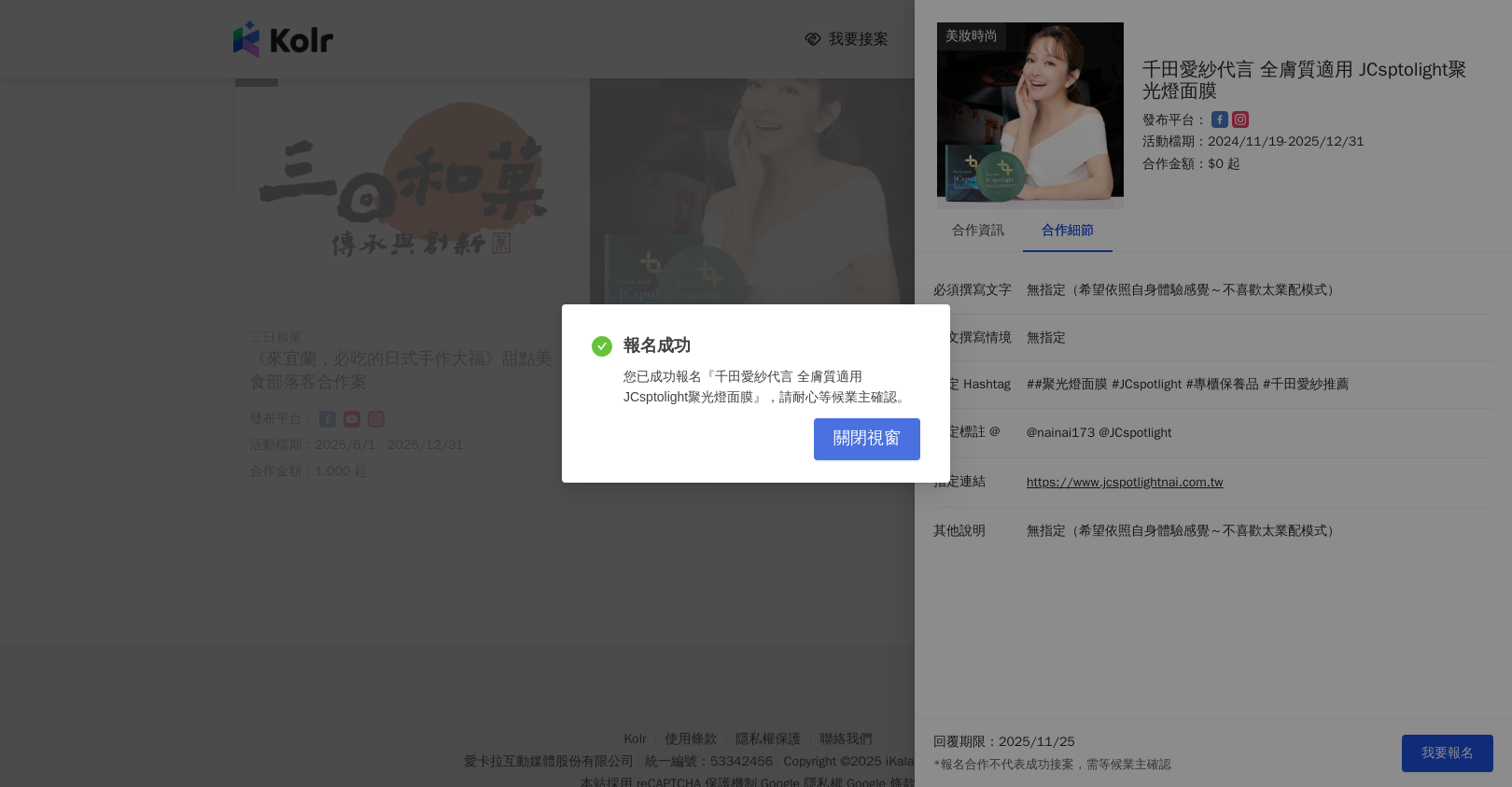 click on "關閉視窗" at bounding box center [867, 439] 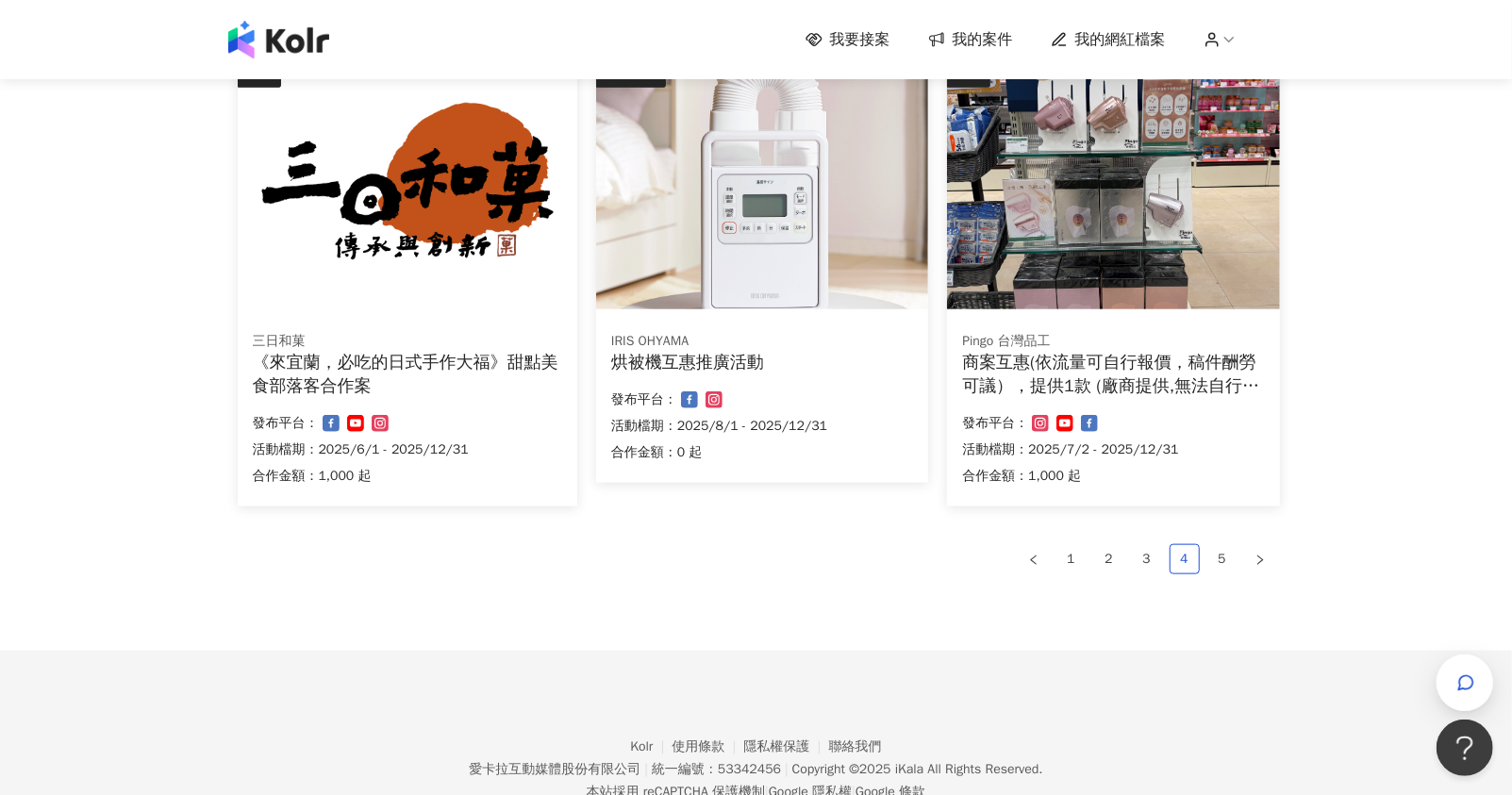 click on "生活風格 IRIS OHYAMA 烘被機互惠推廣活動 合作金額： 0 起 發布平台： 活動檔期：2025/8/1 - 2025/12/31" at bounding box center (762, 271) 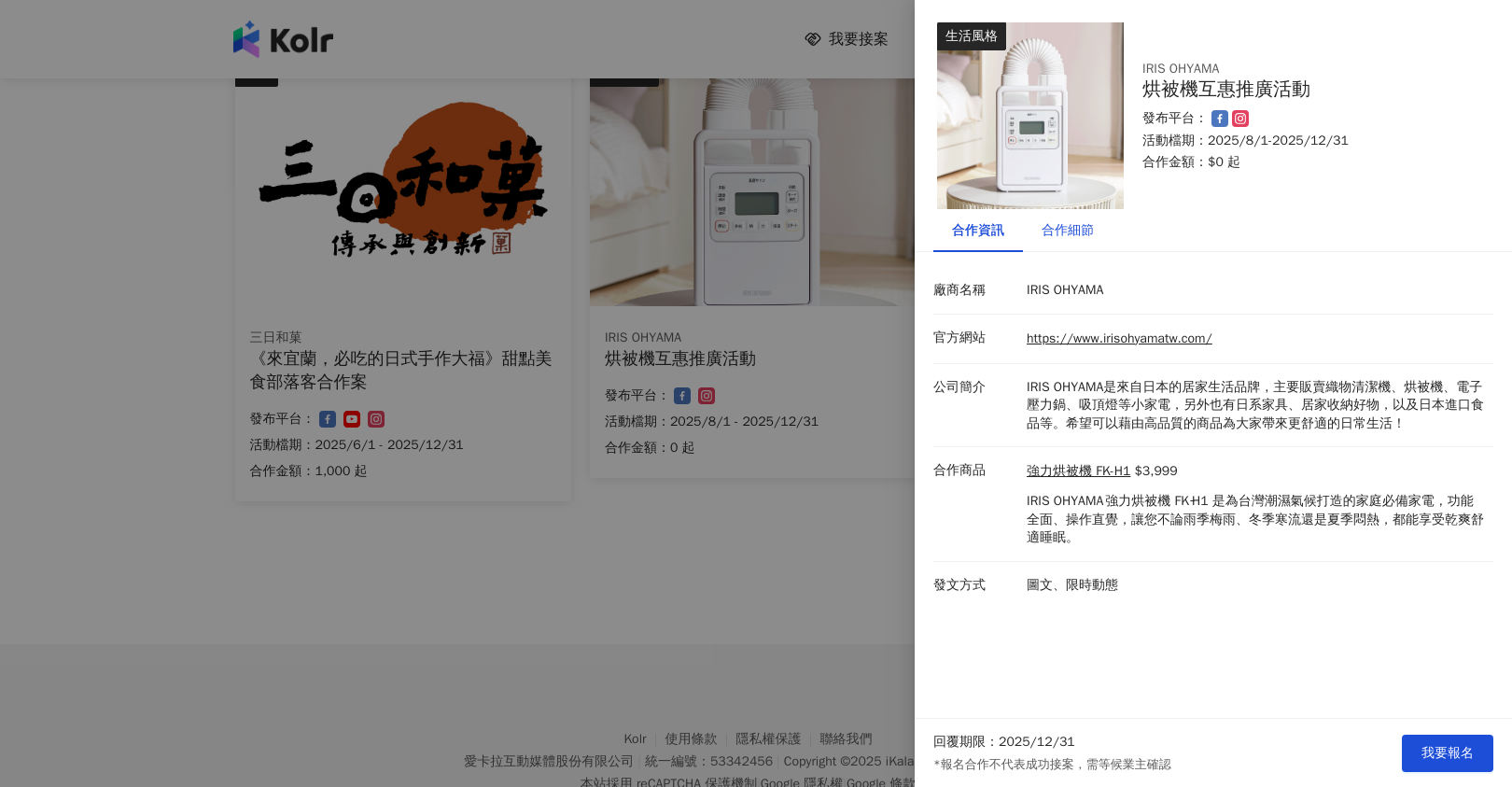 click on "合作細節" at bounding box center (1068, 231) 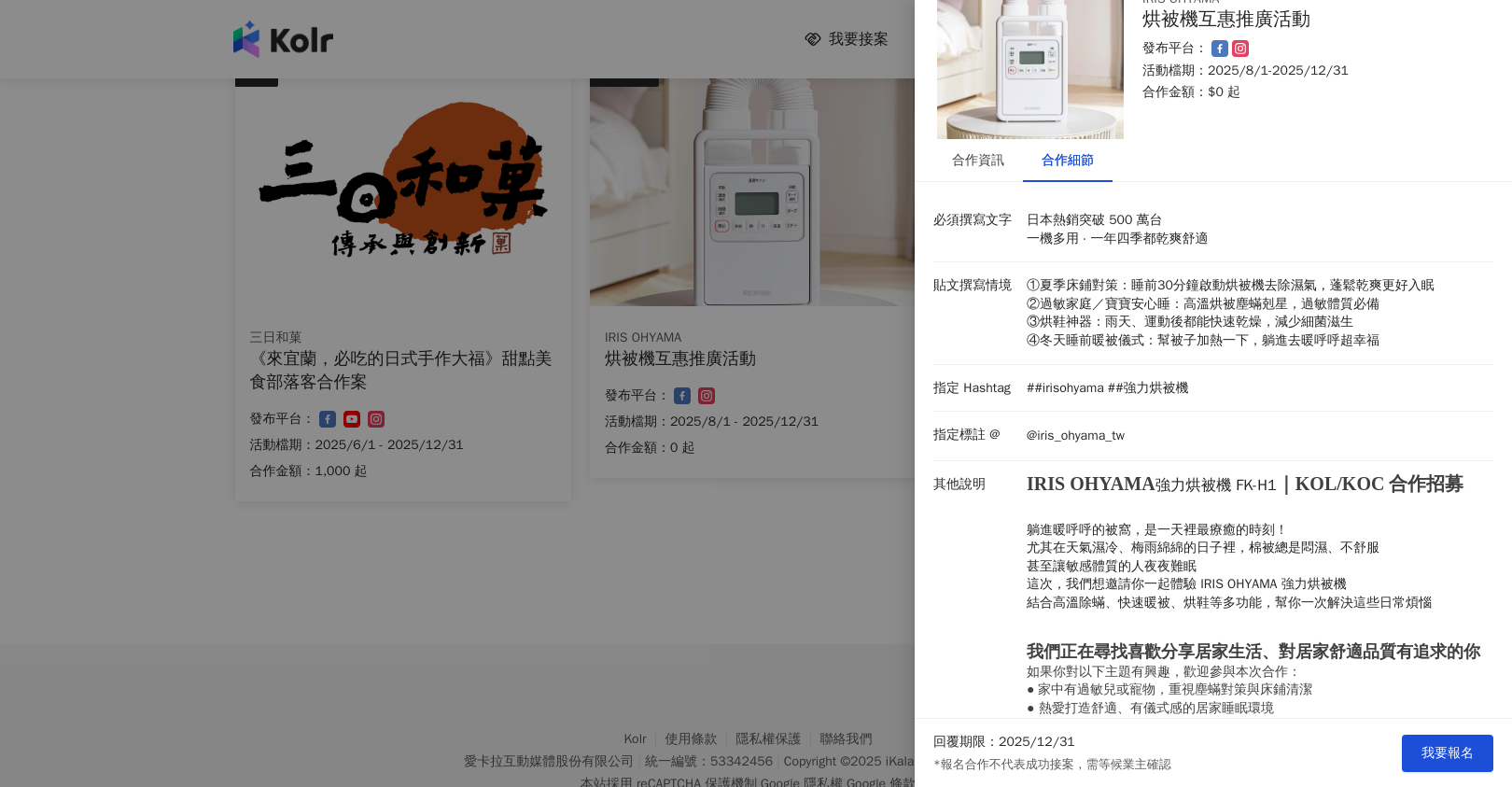 scroll, scrollTop: 518, scrollLeft: 0, axis: vertical 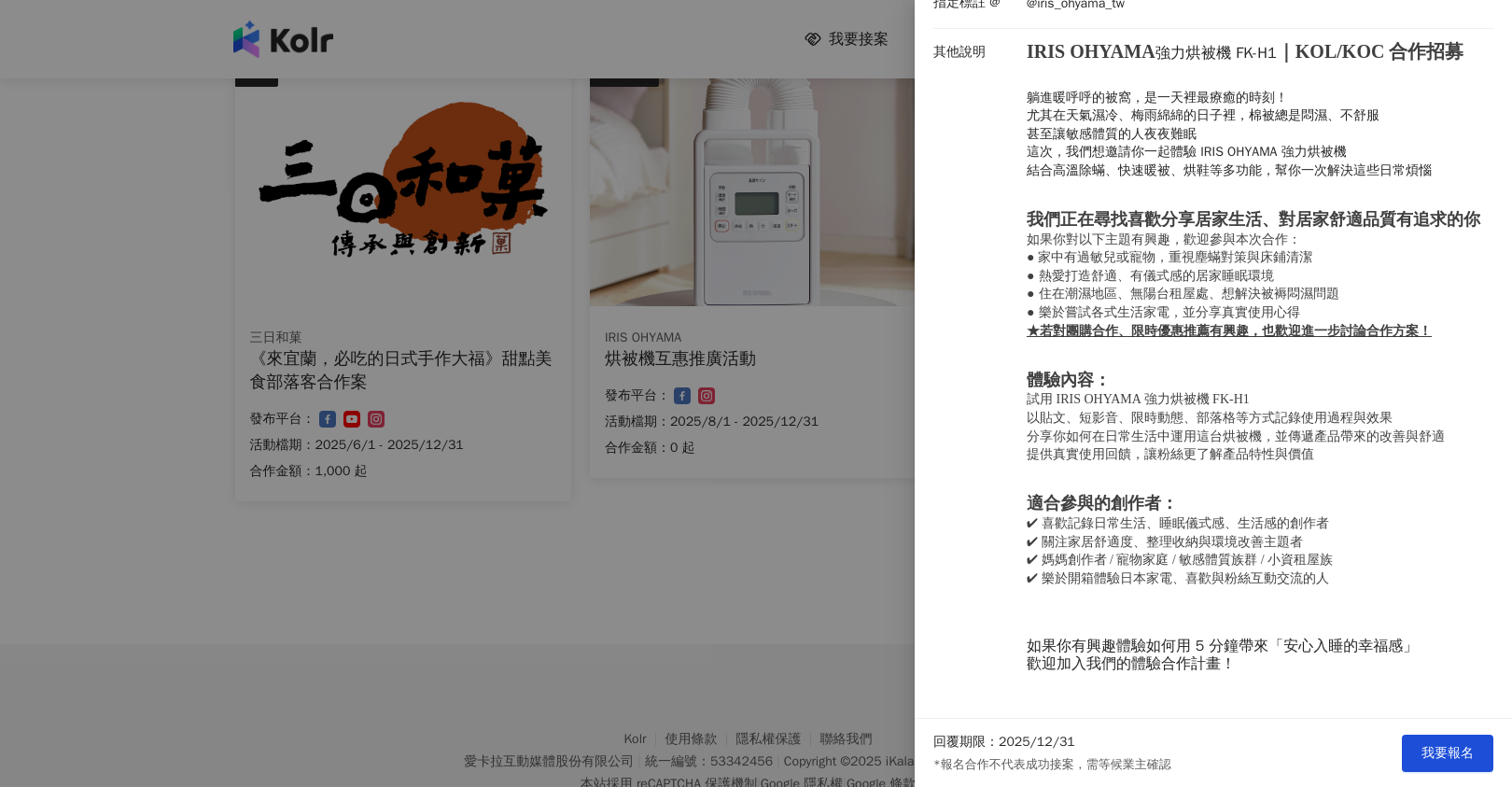 click on "必須撰寫文字 日本熱銷突破 500 萬台
一機多用 ‧ 一年四季都乾爽舒適 貼文撰寫情境 ①夏季床鋪對策：睡前30分鐘啟動烘被機去除濕氣，蓬鬆乾爽更好入眠
②過敏家庭／寶寶安心睡：高溫烘被塵蟎剋星，過敏體質必備
③烘鞋神器：雨天、運動後都能快速乾燥，減少細菌滋生
④冬天睡前暖被儀式：幫被子加熱一下，躺進去暖呼呼超幸福 指定 Hashtag ##irisohyama ##強力烘被機 指定標註 @ @iris_ohyama_tw 其他說明 IRIS OHYAMA  強力烘被機 FK-H1  ｜KOL/KOC 合作招募
躺進暖呼呼的被窩，是一天裡最療癒的時刻！ 尤其在天氣濕冷、梅雨綿綿的日子裡，棉被總是悶濕、不舒服 甚至讓敏感體質的人夜夜難眠 這次，我們想邀請你一起體驗 IRIS OHYAMA 強力烘被機 結合高溫除蟎、快速暖被、烘鞋等多功能，幫你一次解決這些日常煩惱
如果你對以下主題有興趣，歡迎參與本次合作： ●    ●" at bounding box center (1213, 242) 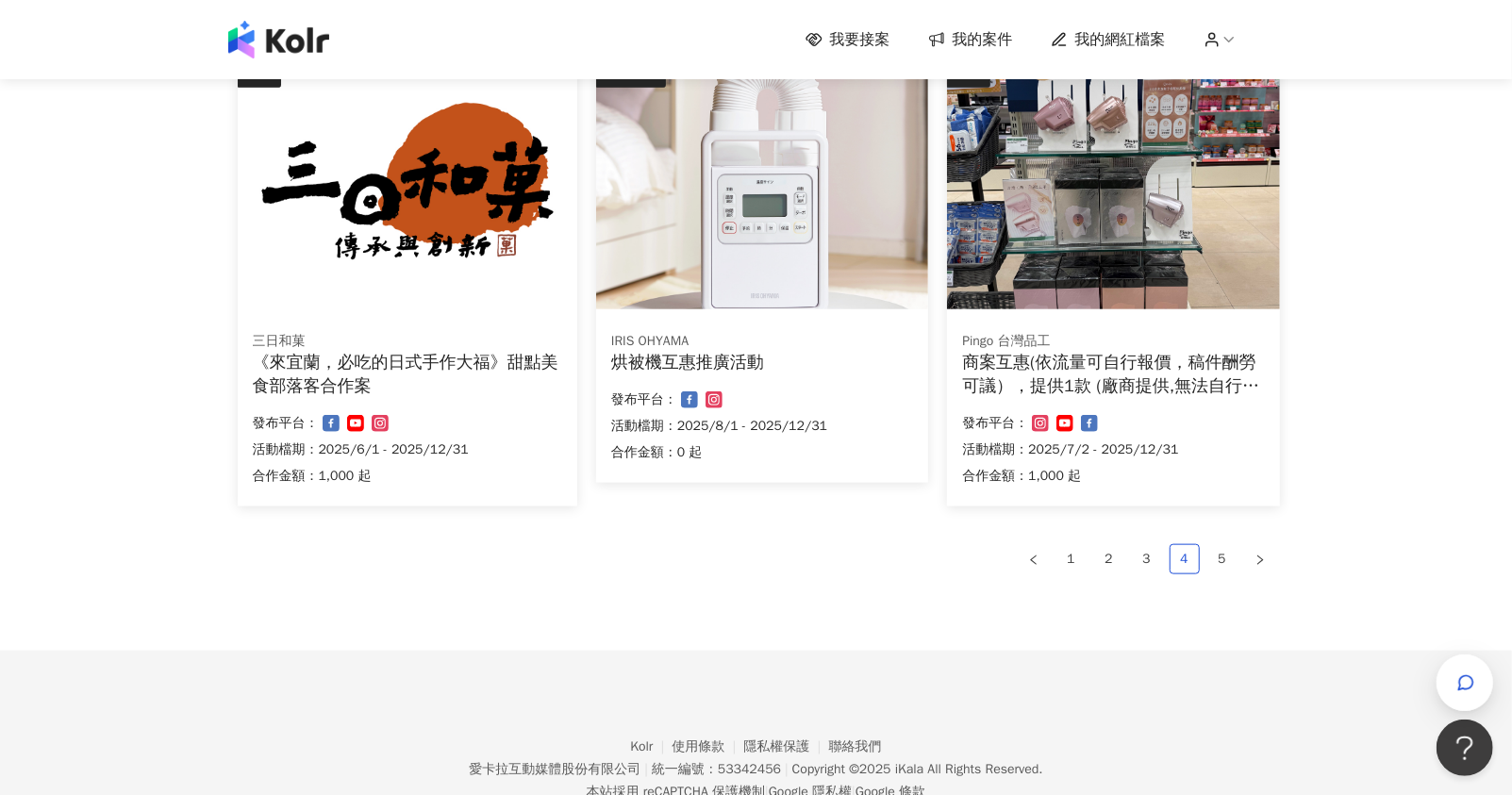 click on "《來宜蘭，必吃的日式手作大福》甜點美食部落客合作案" at bounding box center [407, 374] 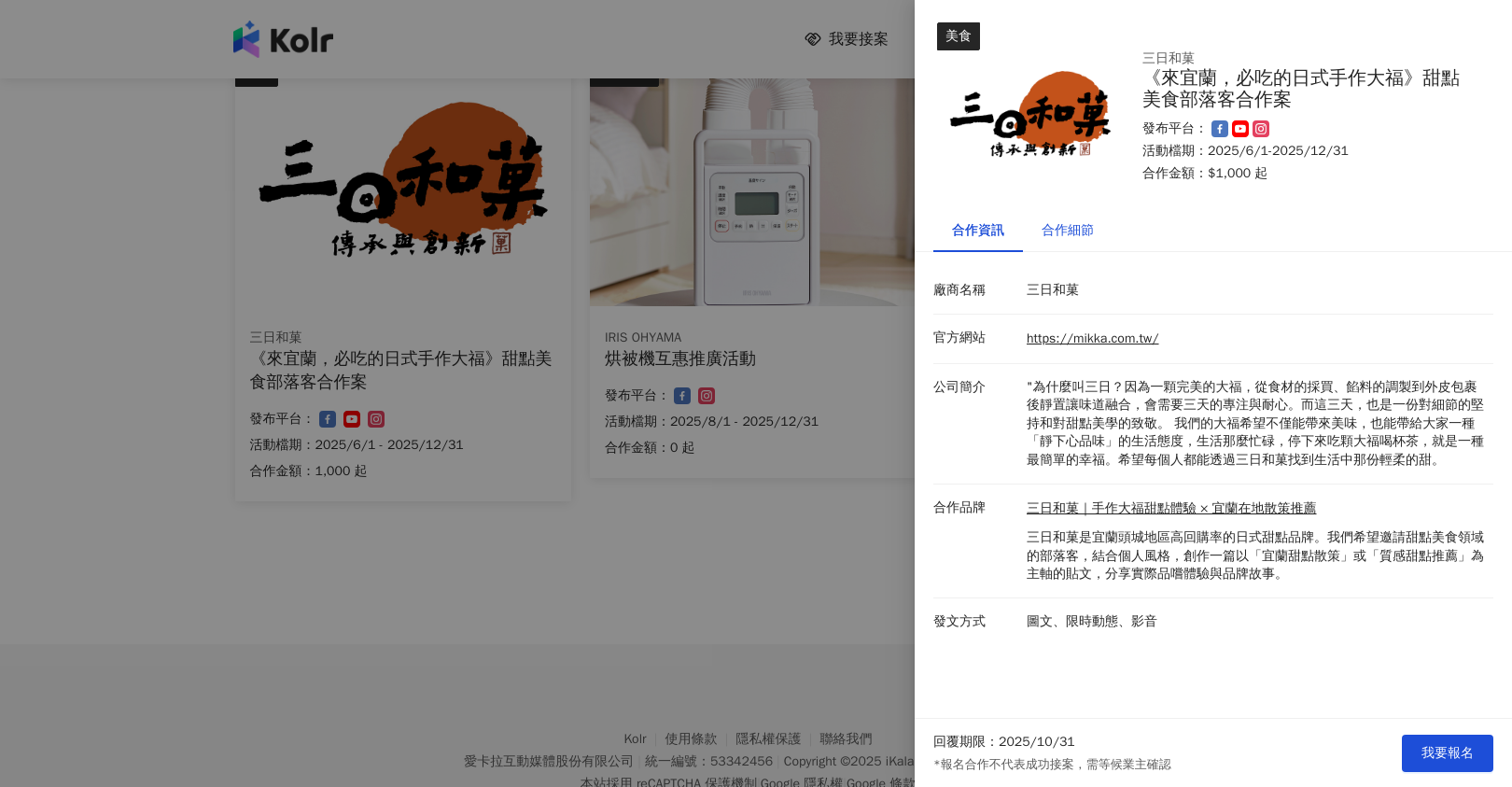 click on "合作細節" at bounding box center [1068, 231] 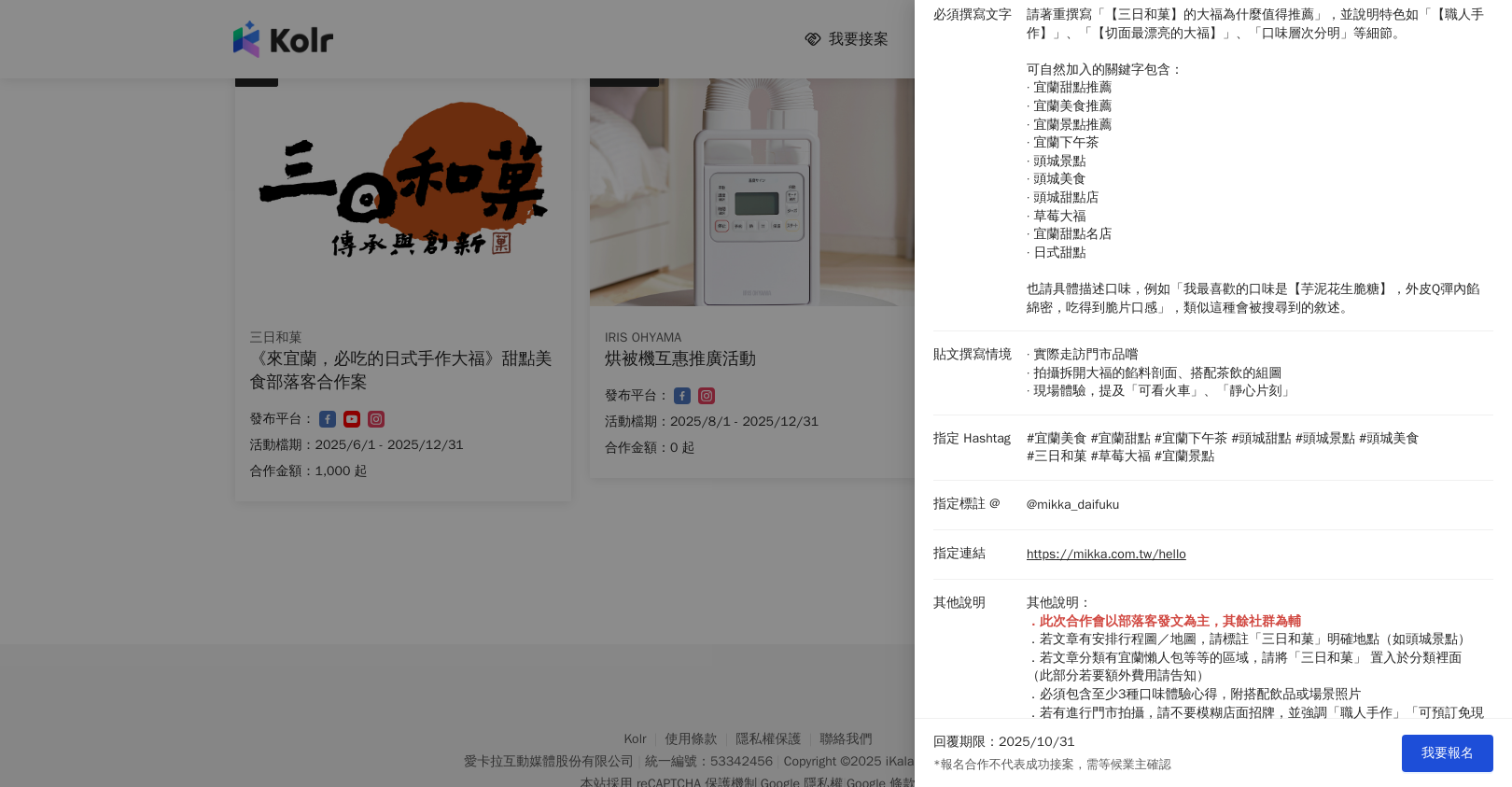 scroll, scrollTop: 590, scrollLeft: 0, axis: vertical 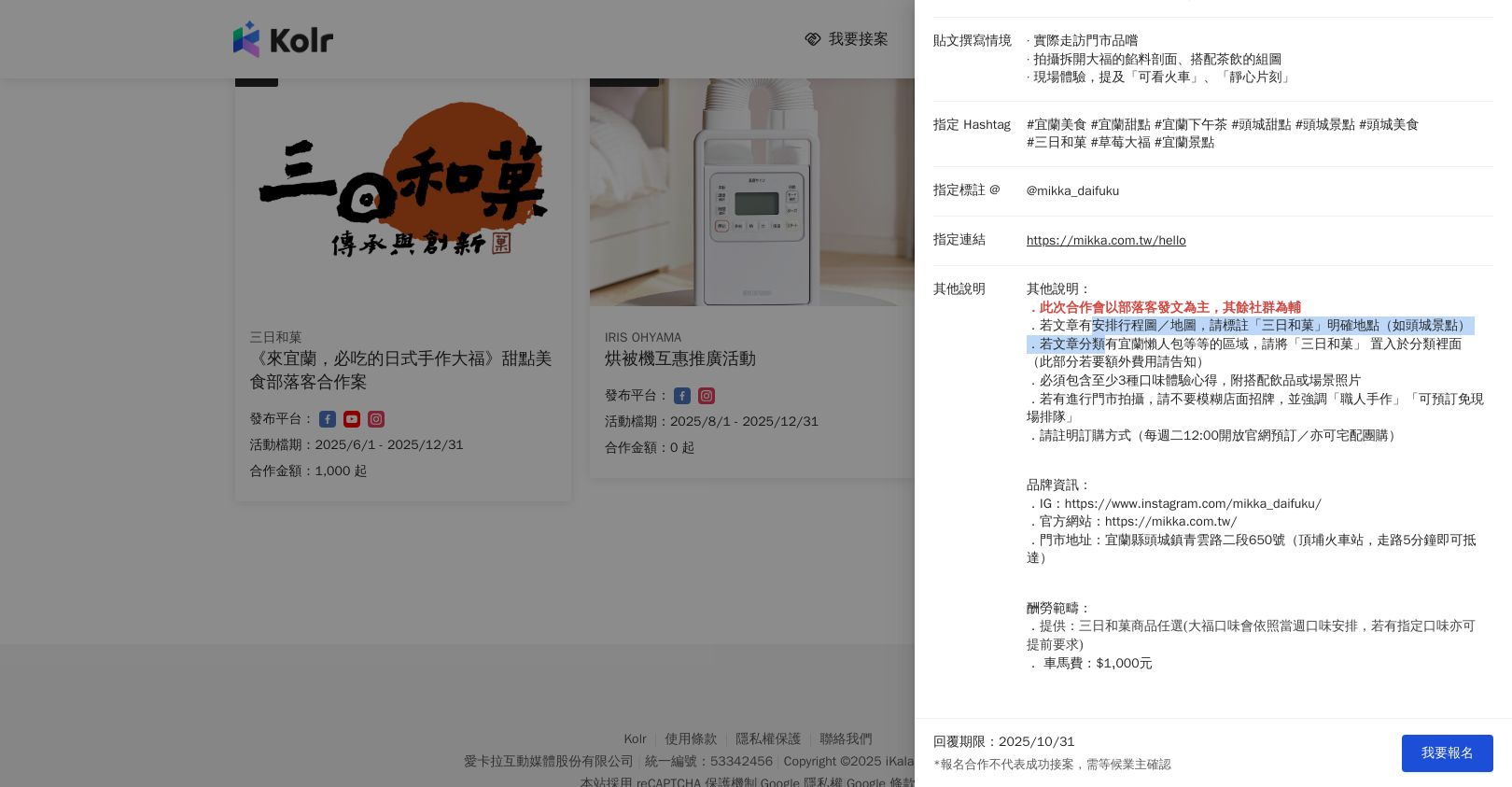 drag, startPoint x: 1089, startPoint y: 324, endPoint x: 1107, endPoint y: 344, distance: 26.907248 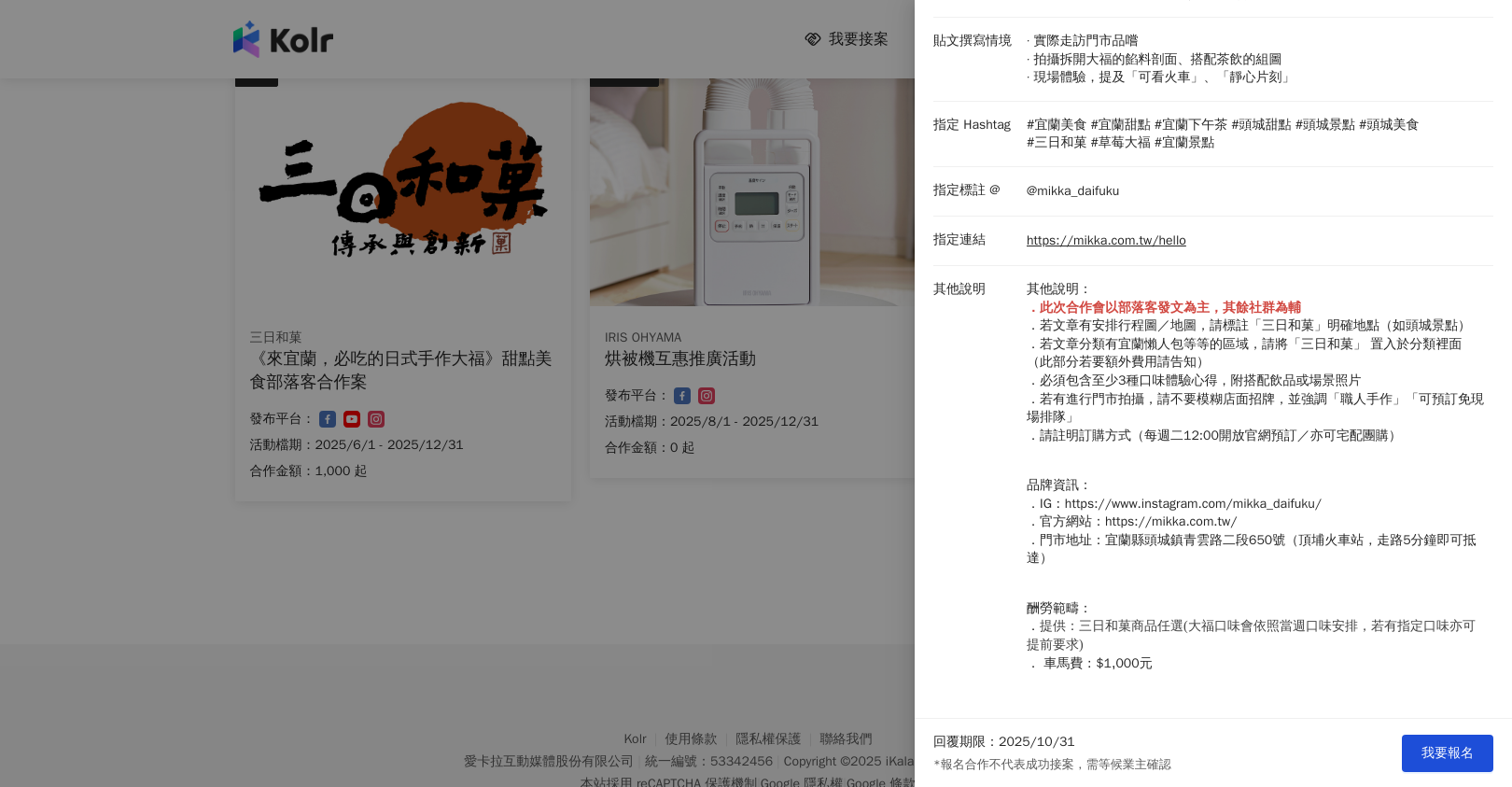 click at bounding box center [756, 393] 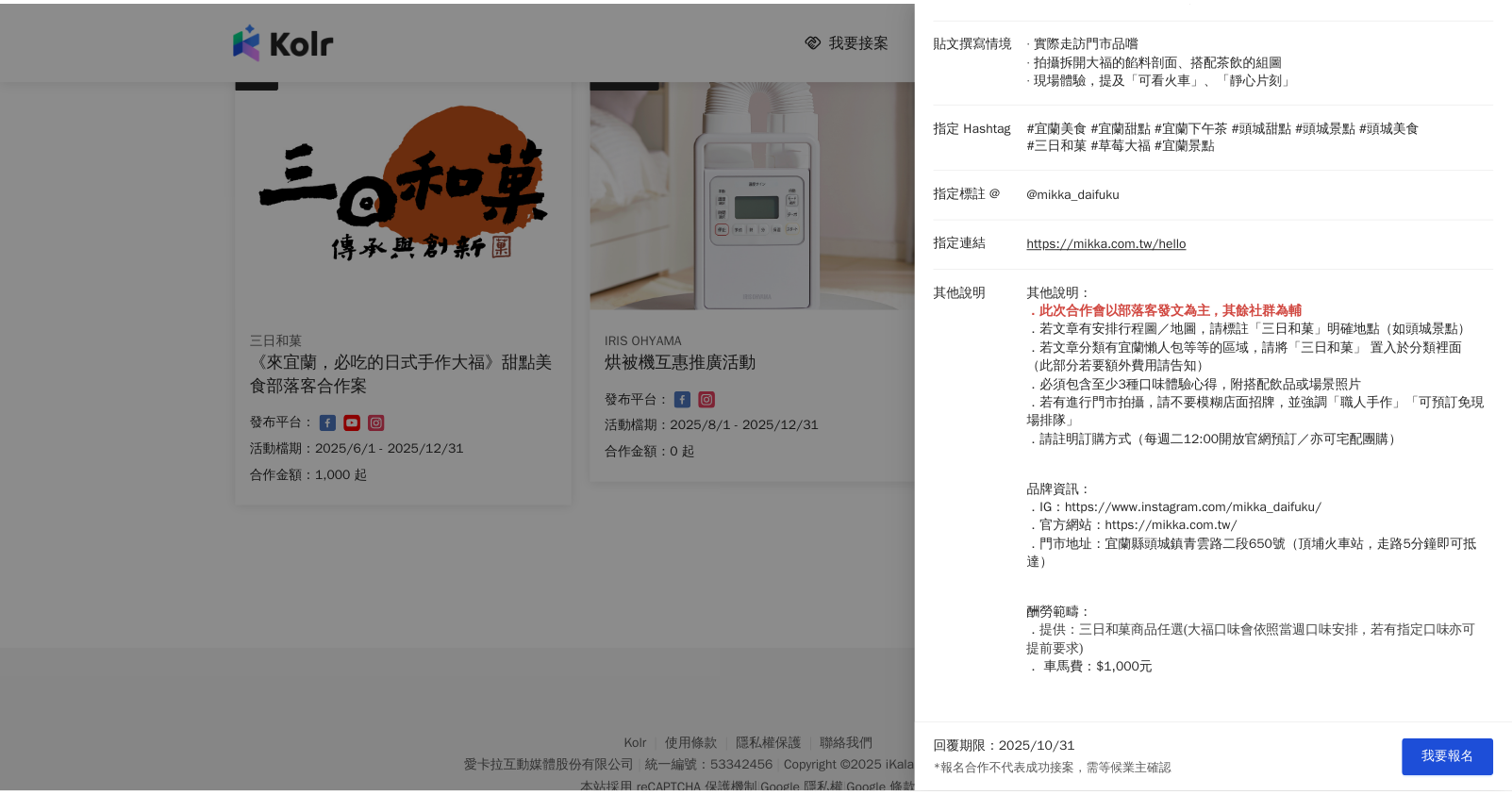 scroll, scrollTop: 0, scrollLeft: 0, axis: both 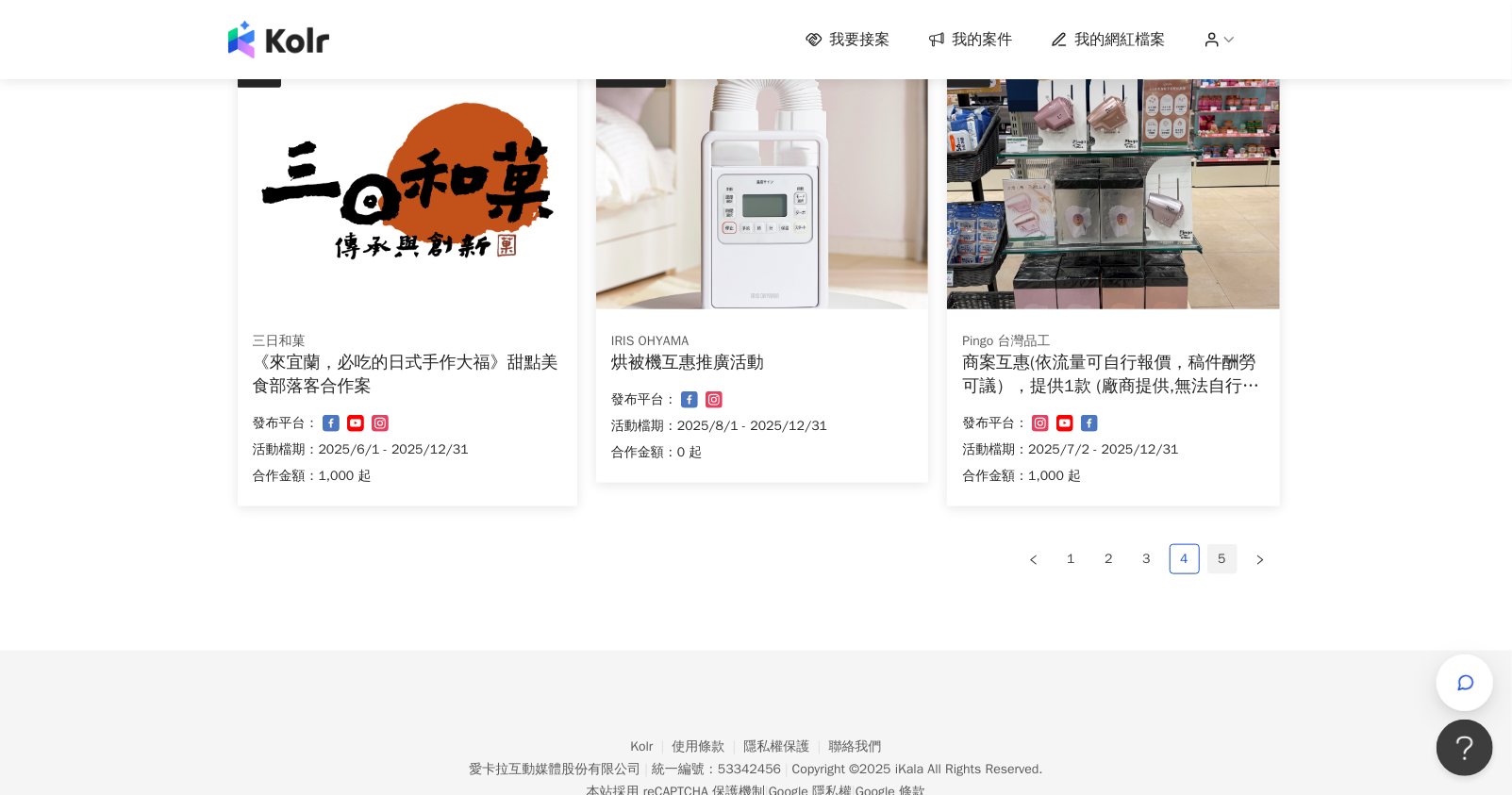 click on "5" at bounding box center [1222, 559] 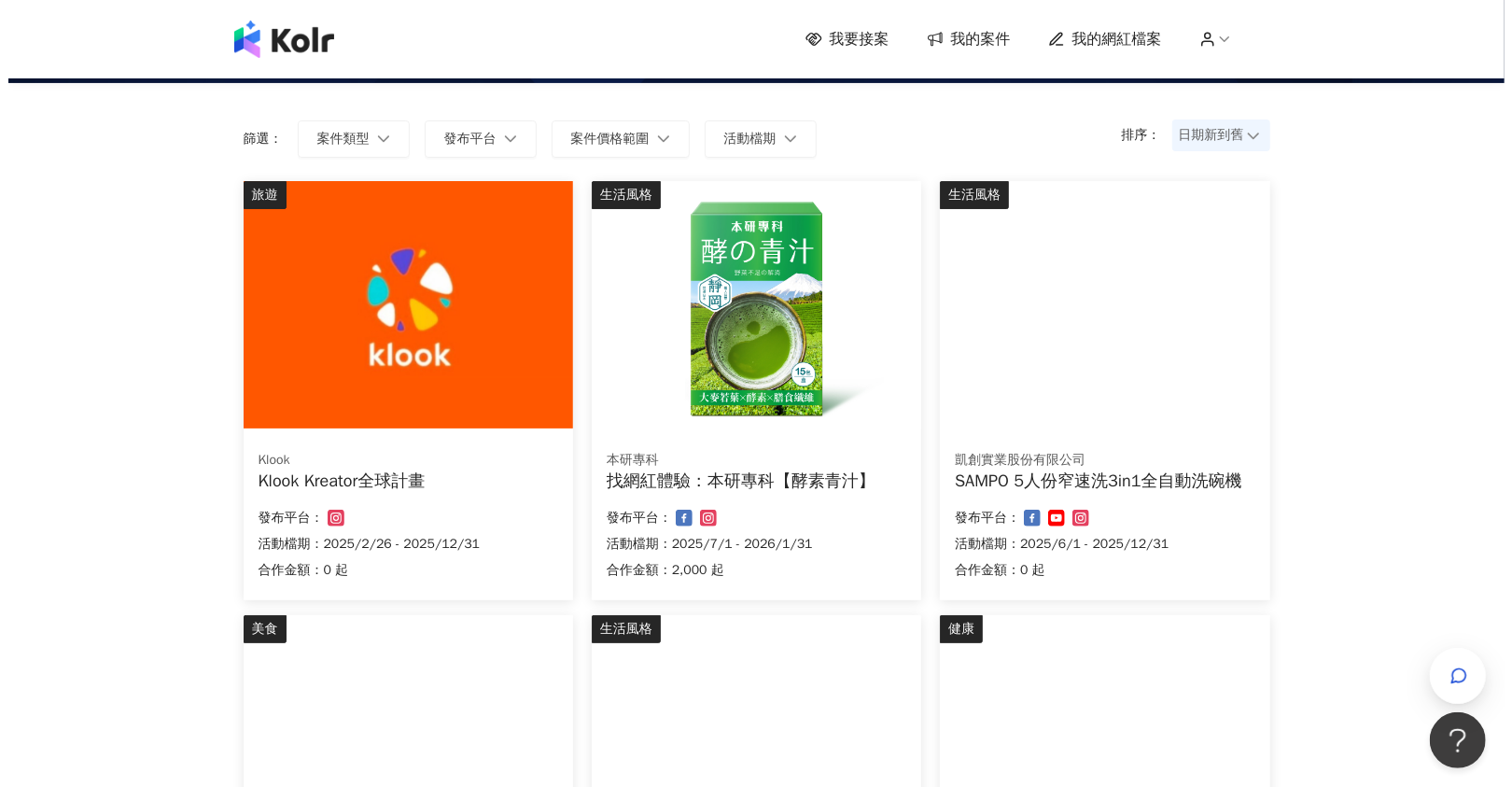 scroll, scrollTop: 101, scrollLeft: 0, axis: vertical 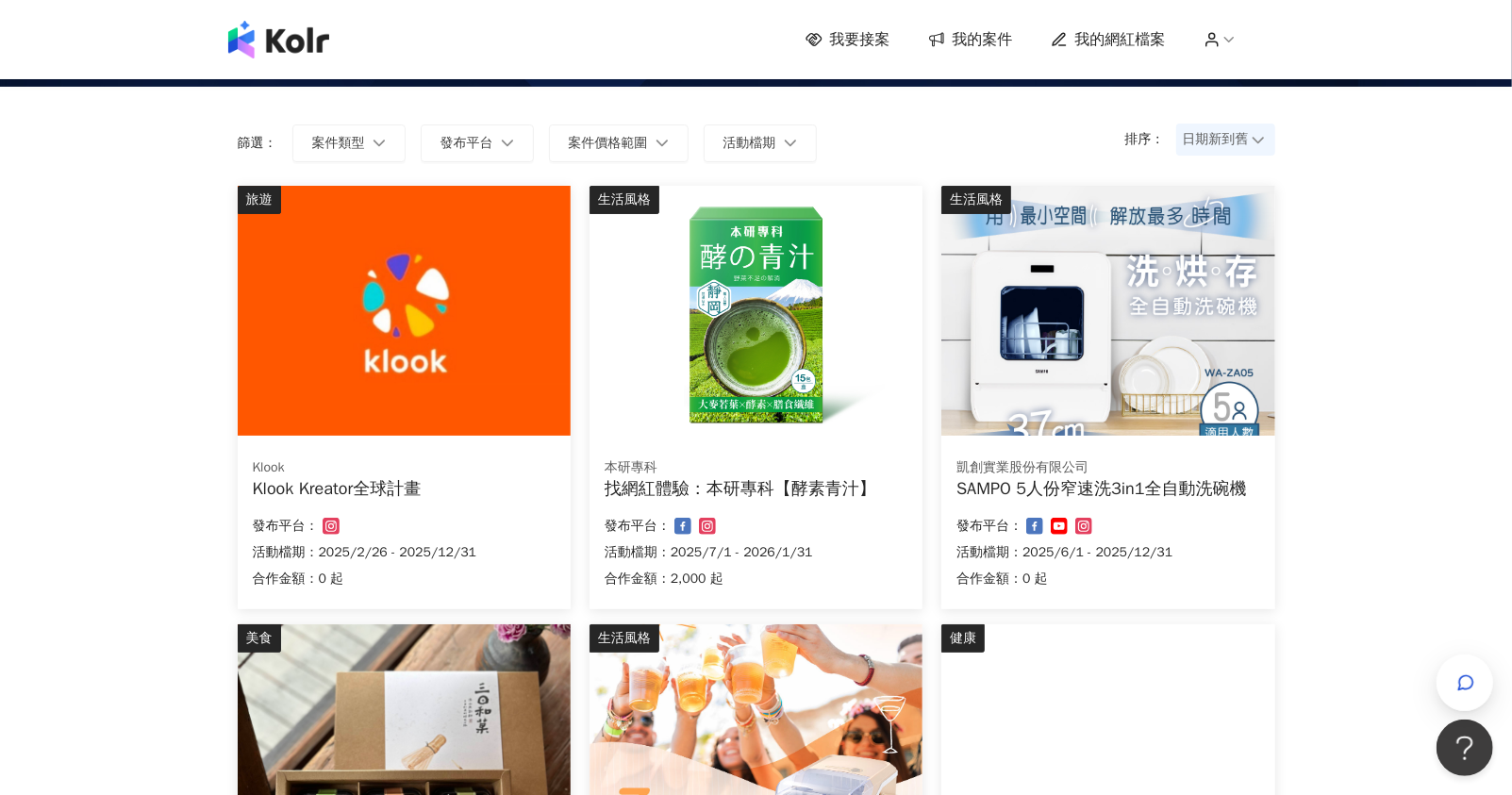 click at bounding box center (756, 310) 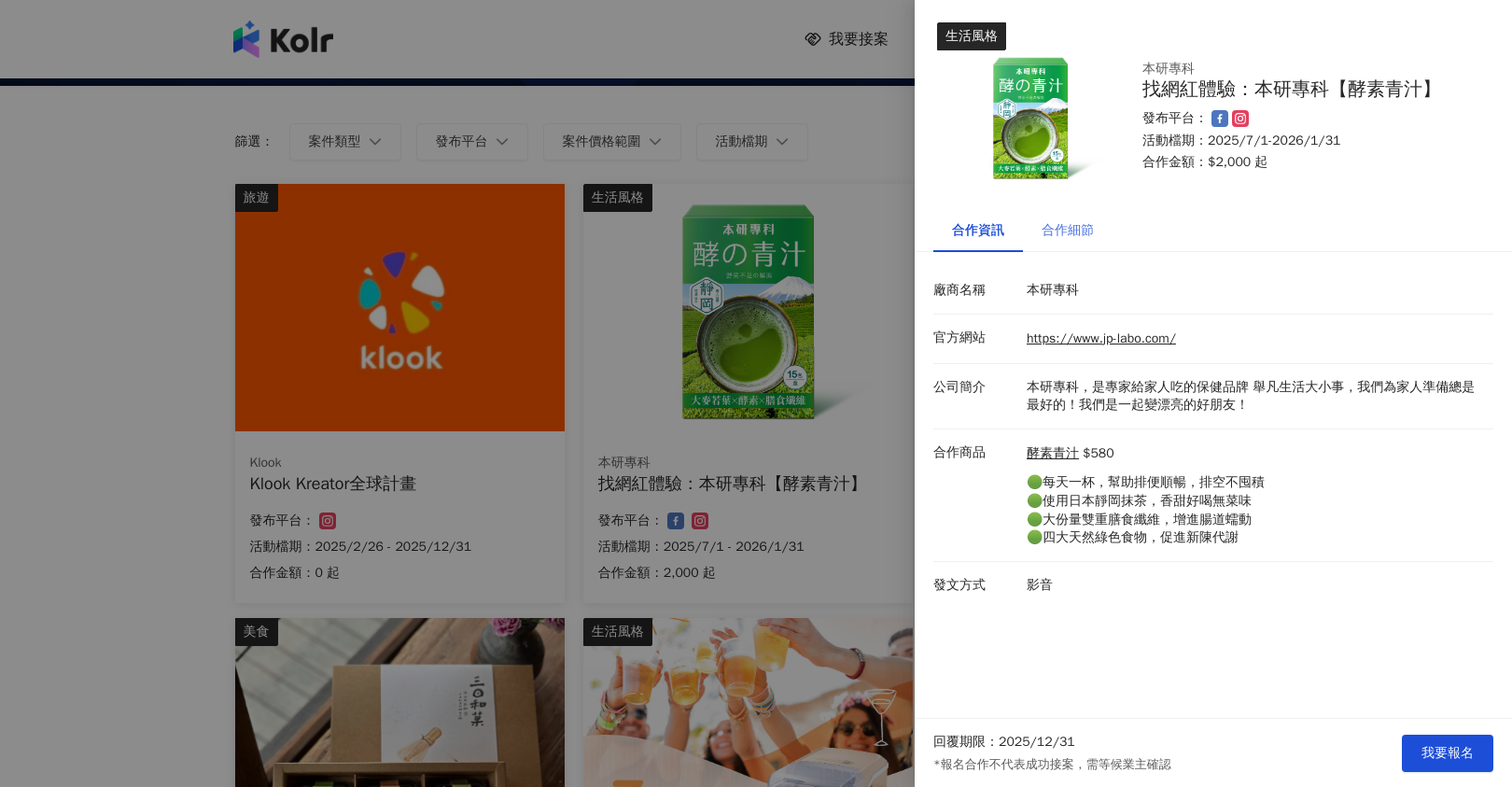 click on "合作細節" at bounding box center [1068, 231] 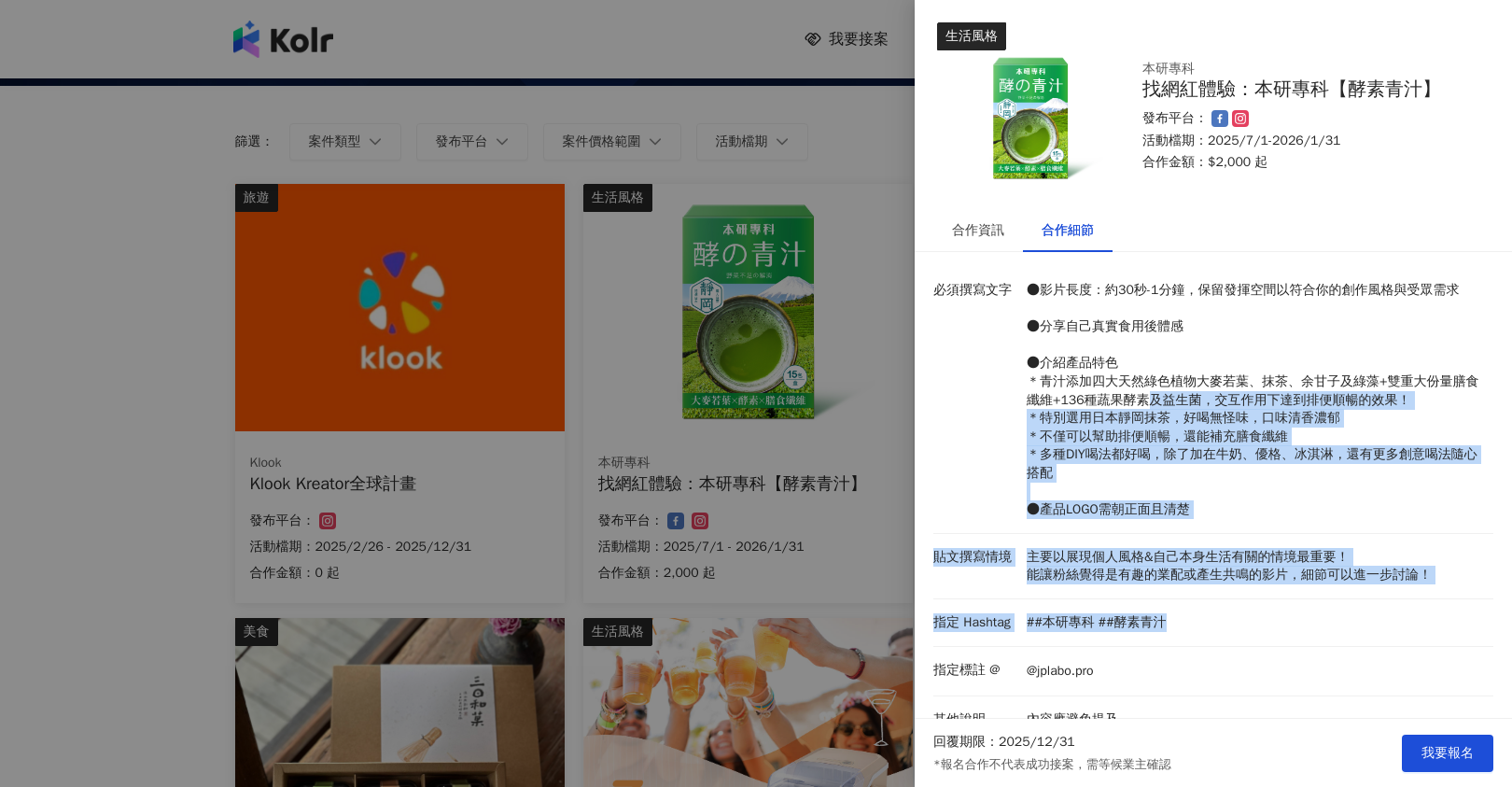 drag, startPoint x: 1161, startPoint y: 402, endPoint x: 1215, endPoint y: 629, distance: 233.33452 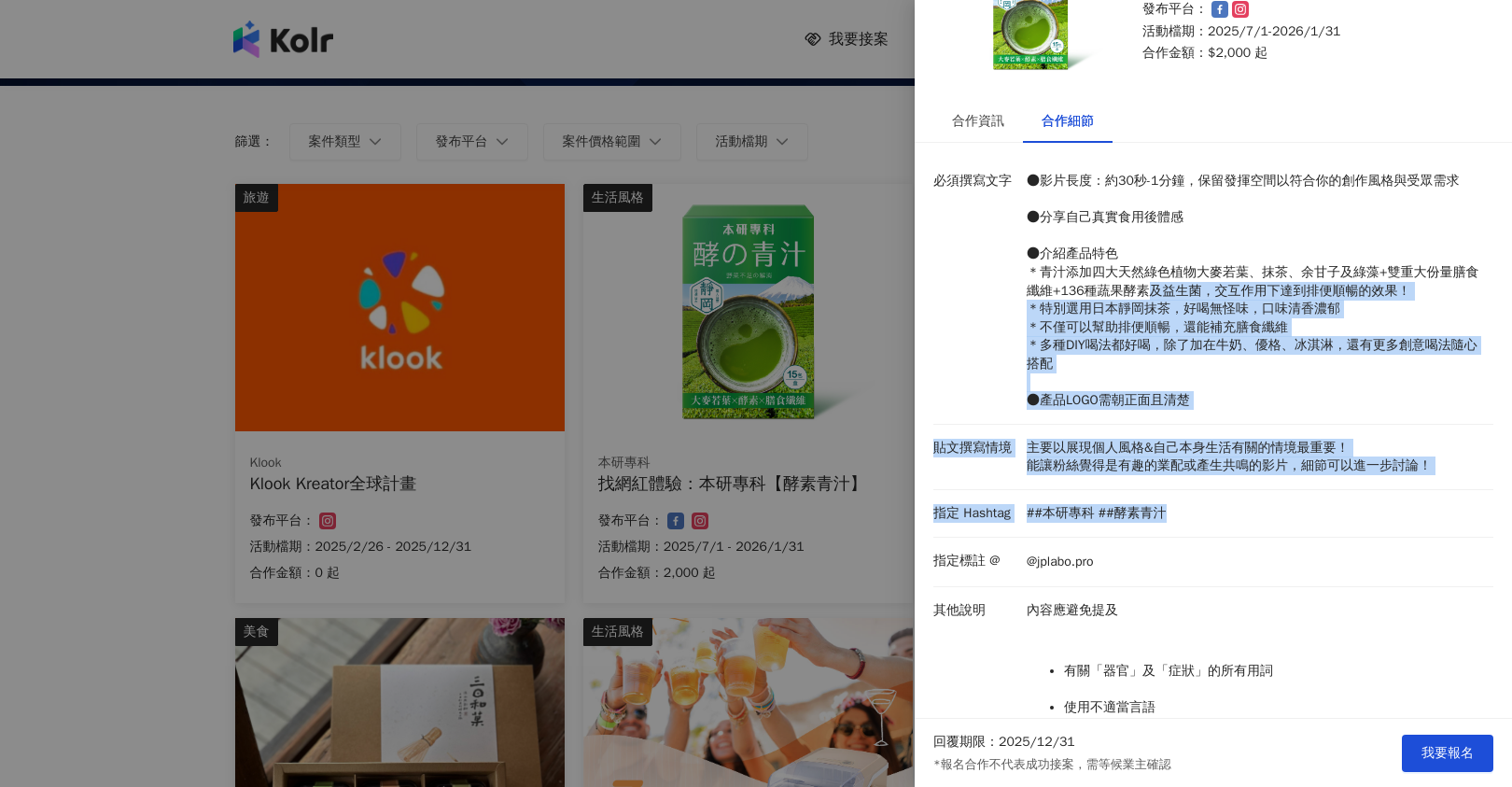 scroll, scrollTop: 171, scrollLeft: 0, axis: vertical 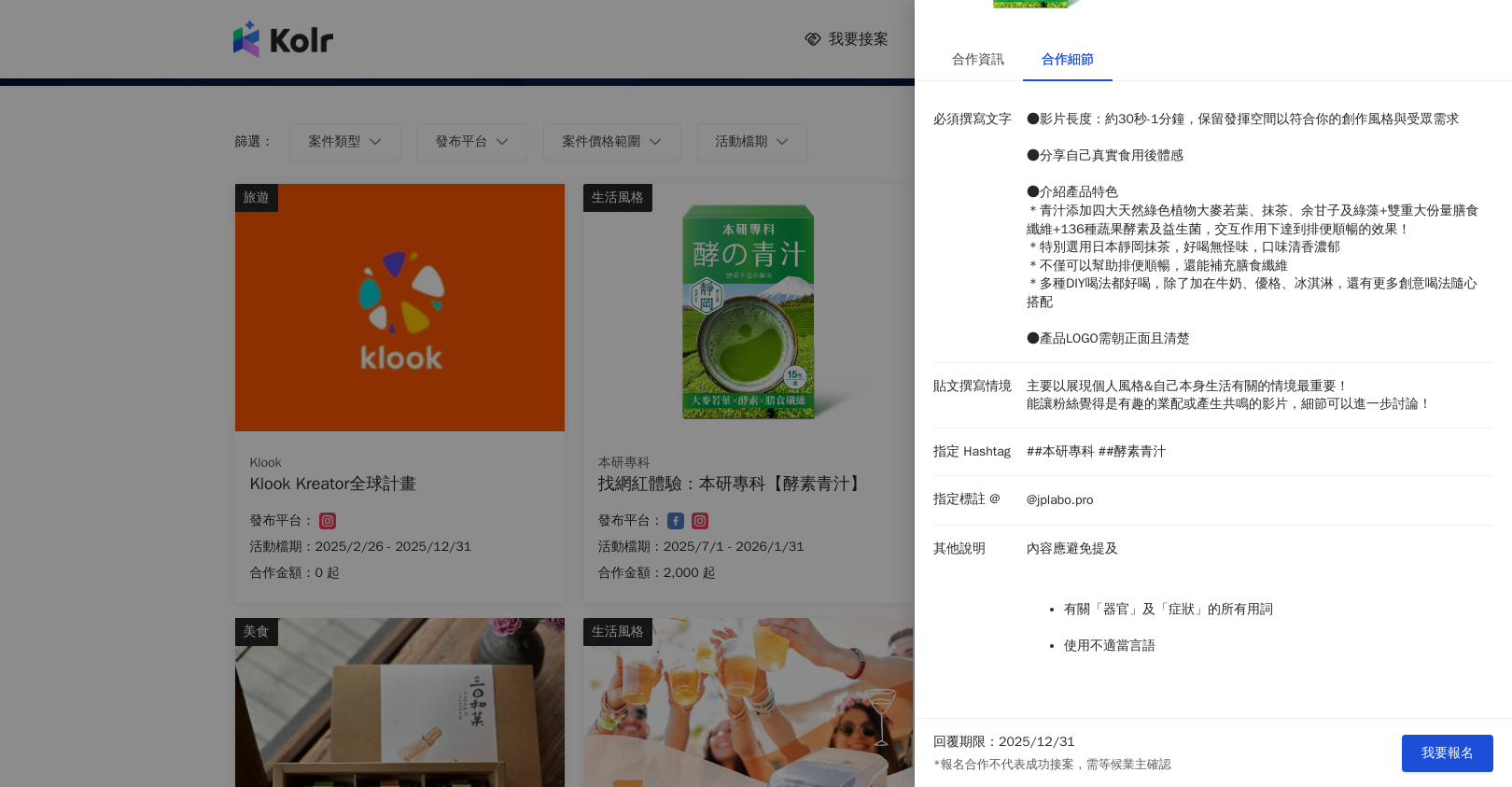 click on "內容應避免提及" at bounding box center [1255, 549] 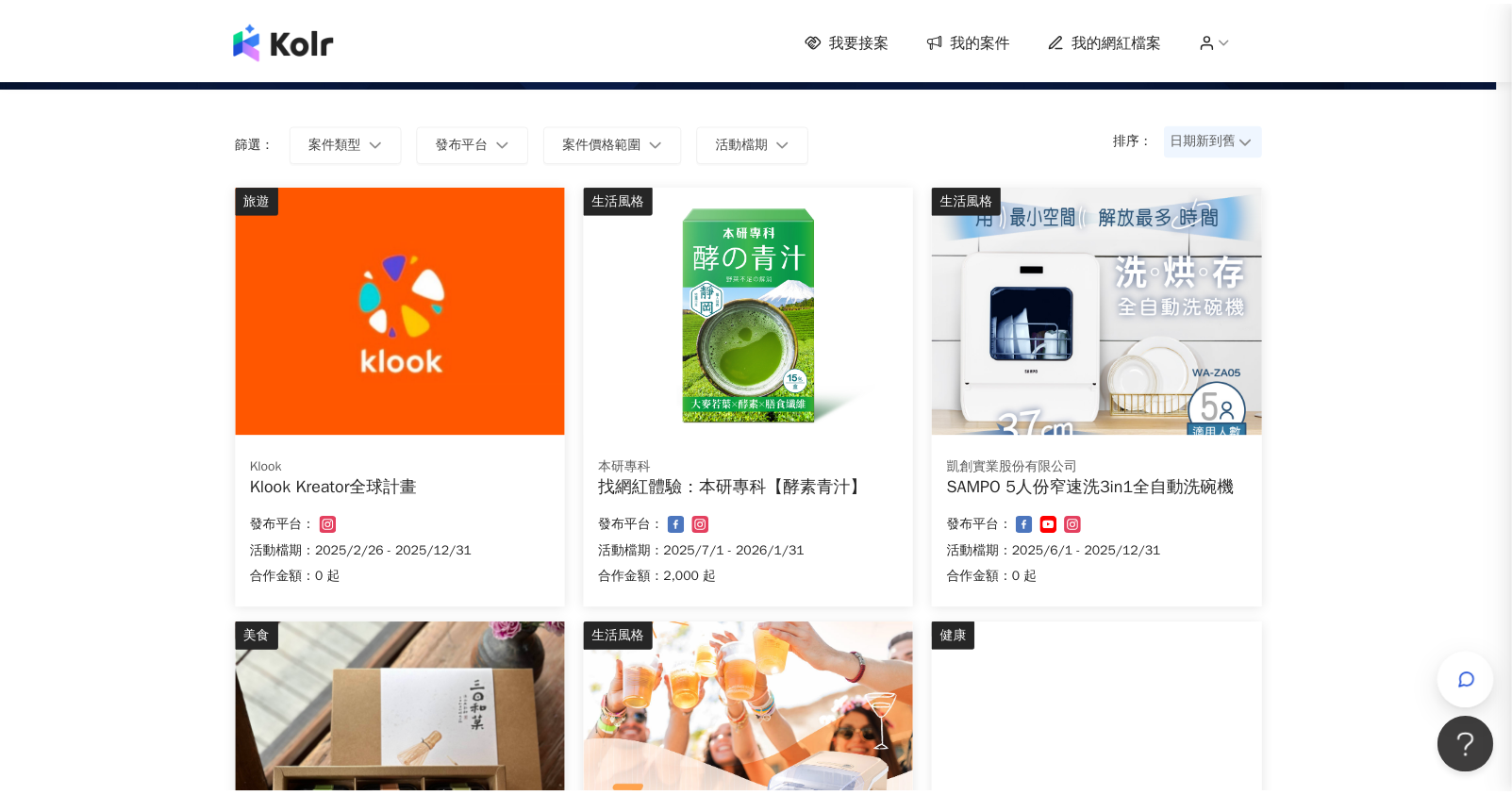 scroll, scrollTop: 0, scrollLeft: 0, axis: both 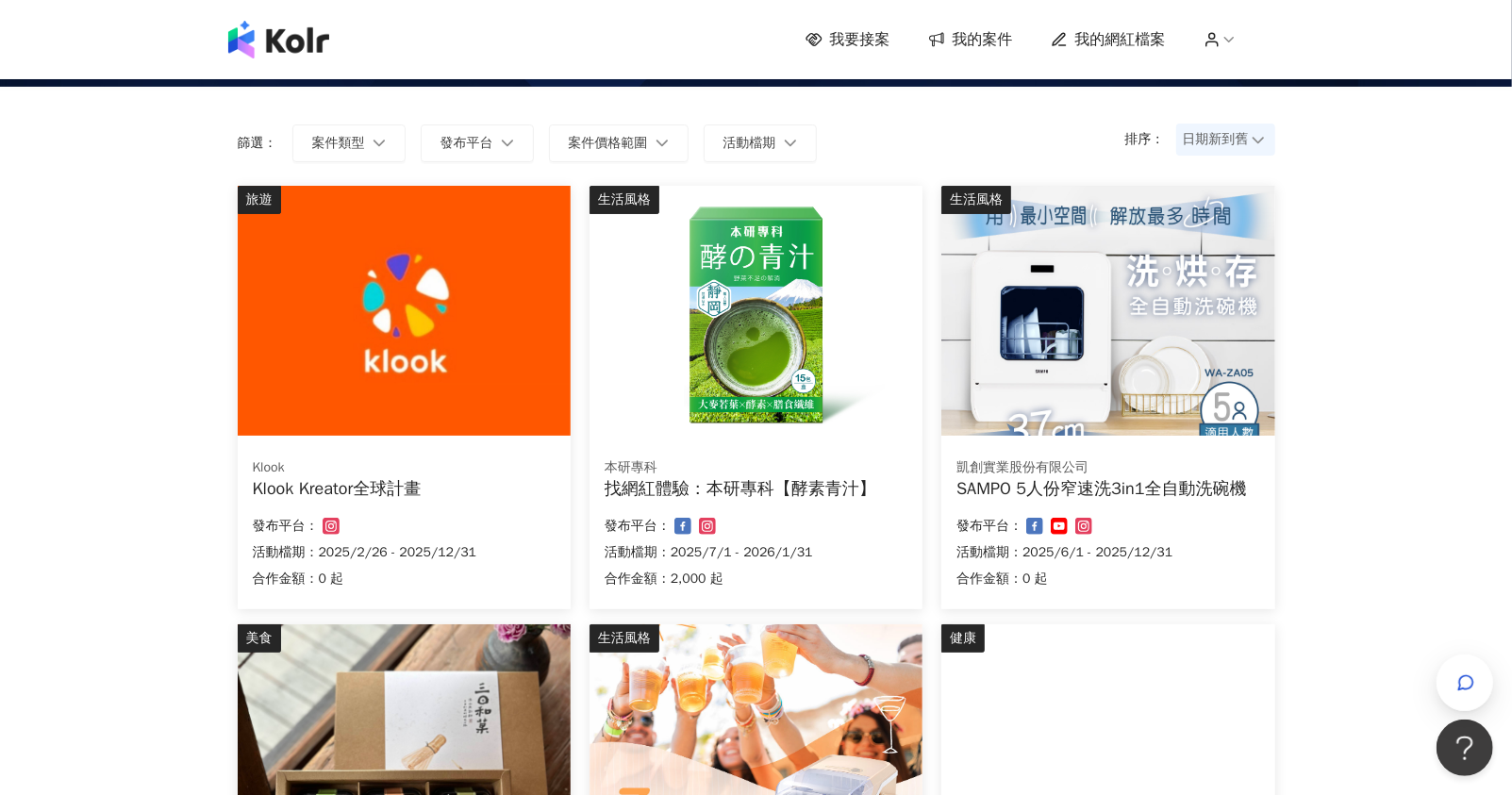 click at bounding box center [404, 310] 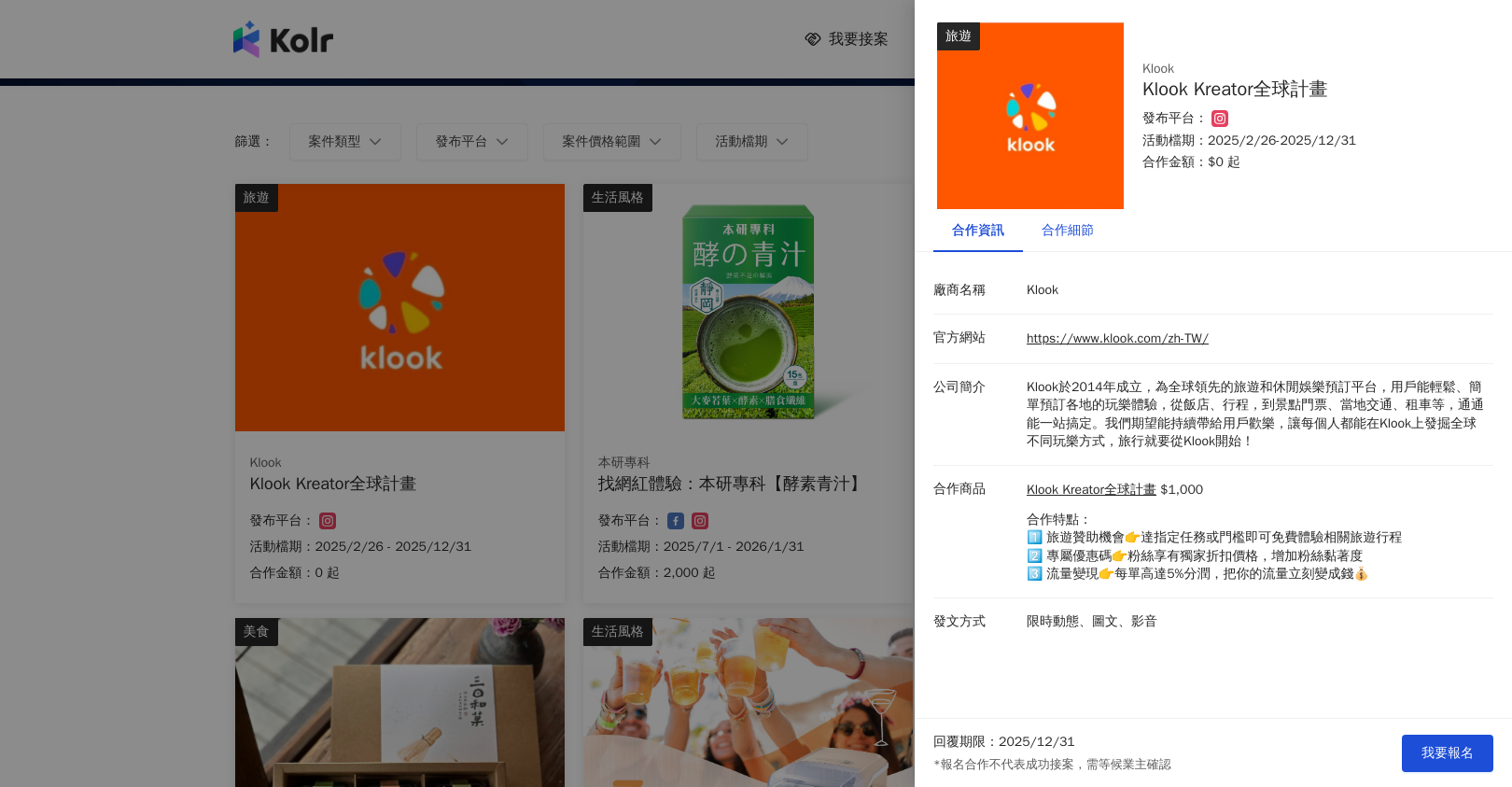 click on "合作細節" at bounding box center [1068, 231] 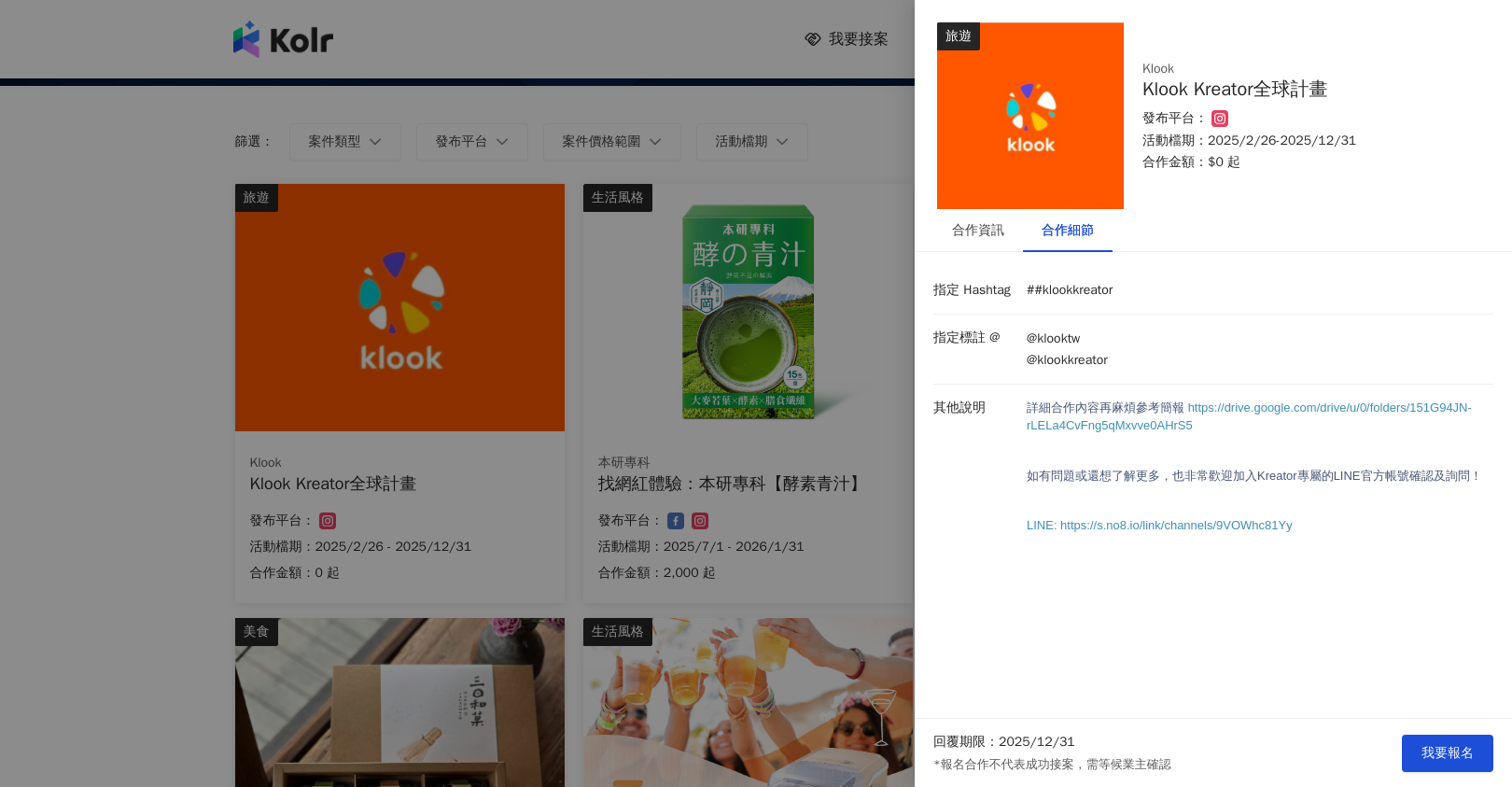 click at bounding box center (756, 393) 